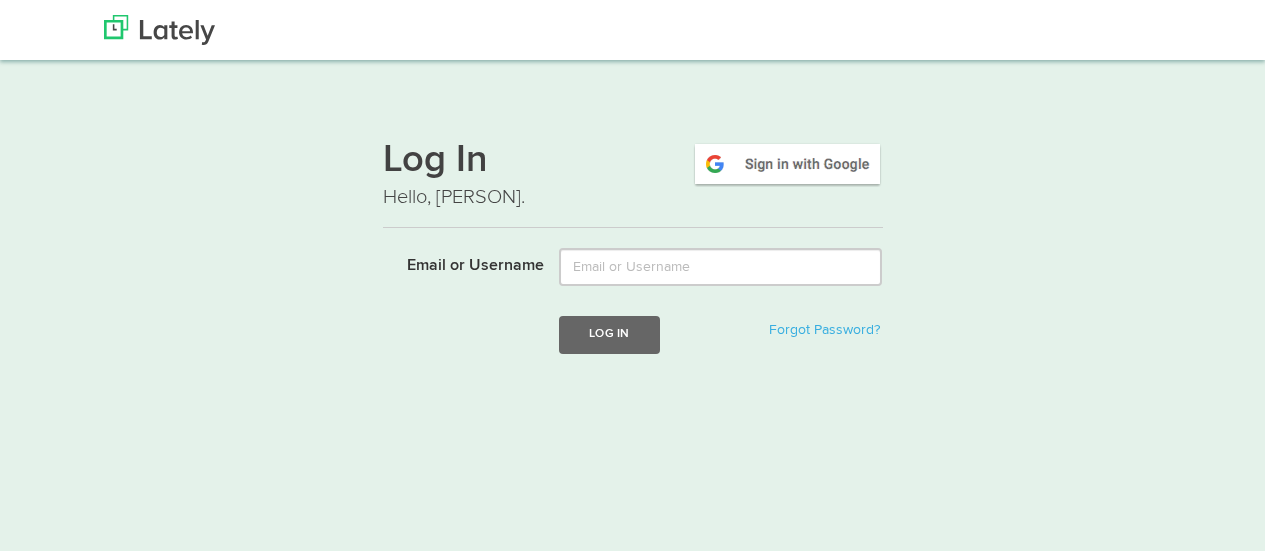 scroll, scrollTop: 0, scrollLeft: 0, axis: both 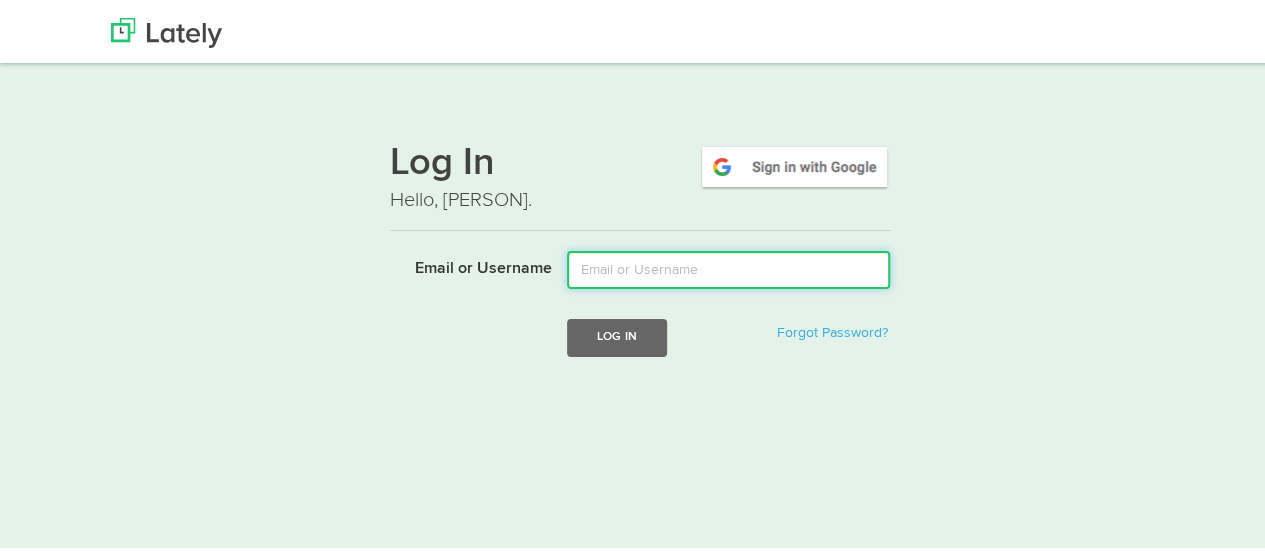 click on "Email or Username" at bounding box center [728, 267] 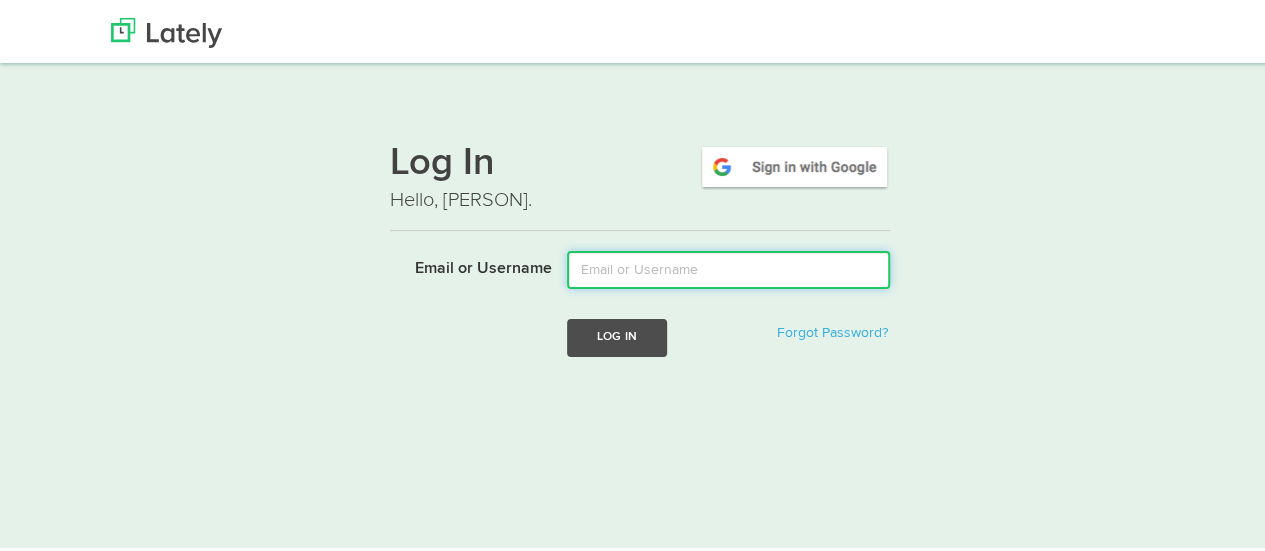 type on "mindyam@ccf.org" 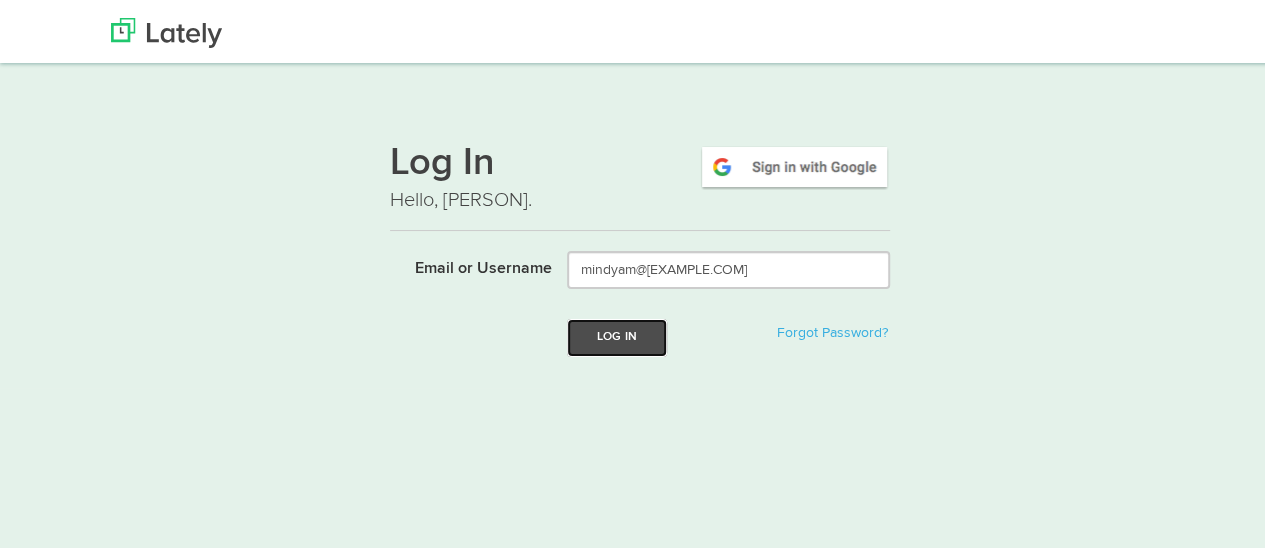 click on "Log In" at bounding box center [617, 334] 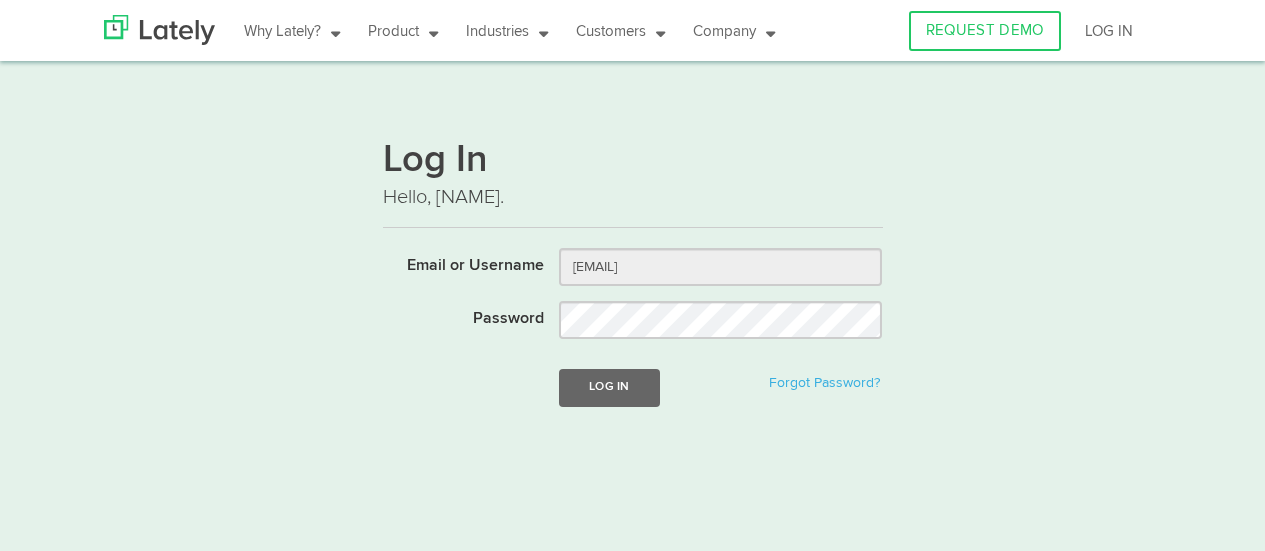 scroll, scrollTop: 0, scrollLeft: 0, axis: both 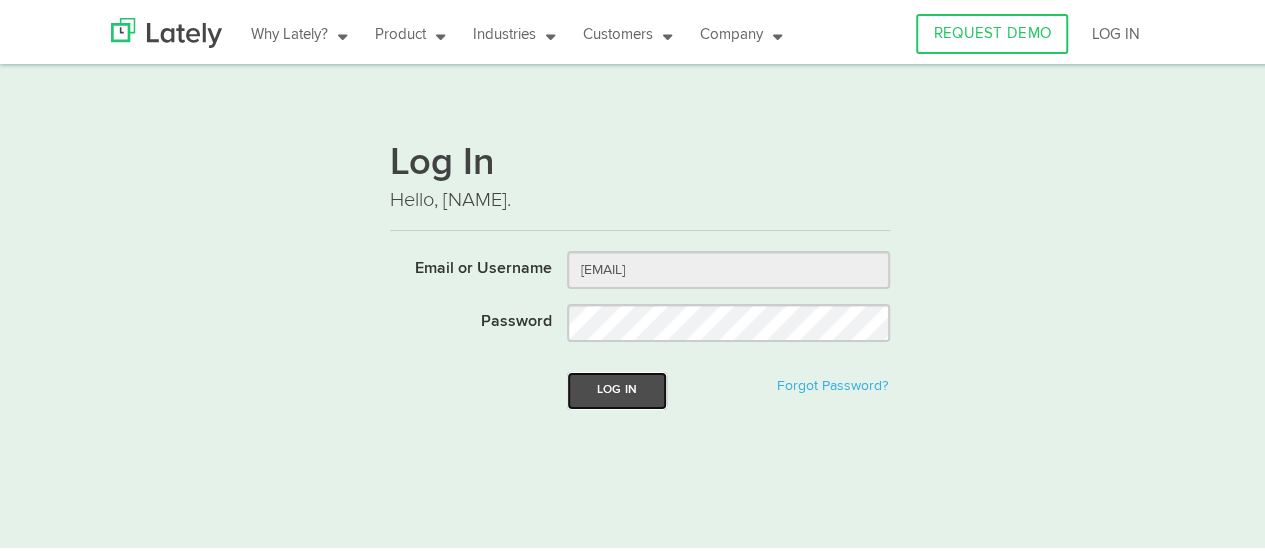 click on "Log In" at bounding box center (617, 387) 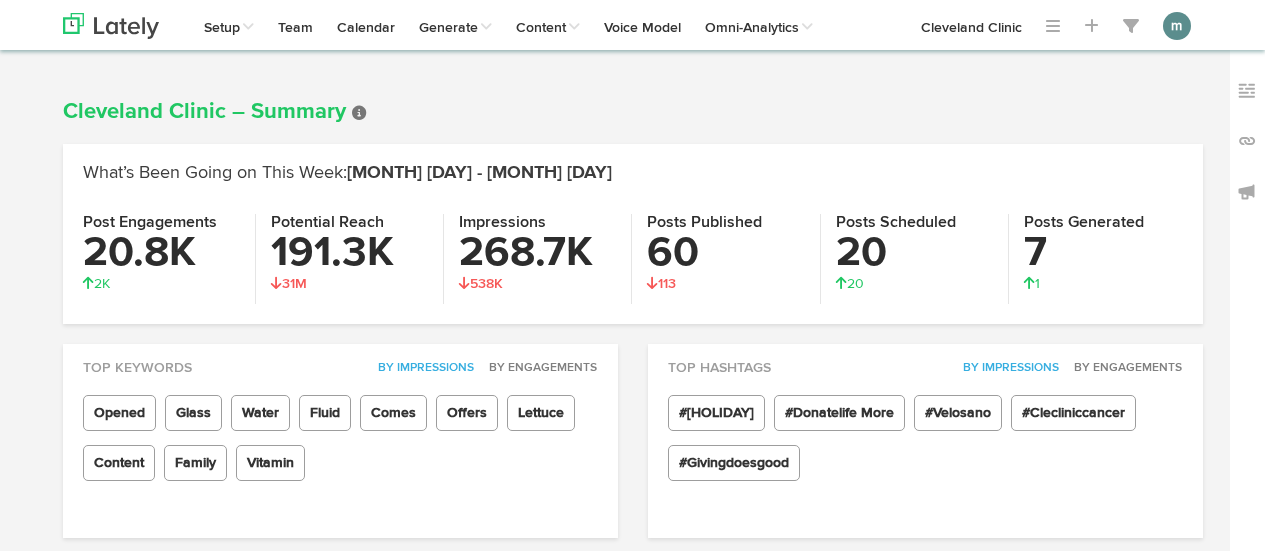 scroll, scrollTop: 0, scrollLeft: 0, axis: both 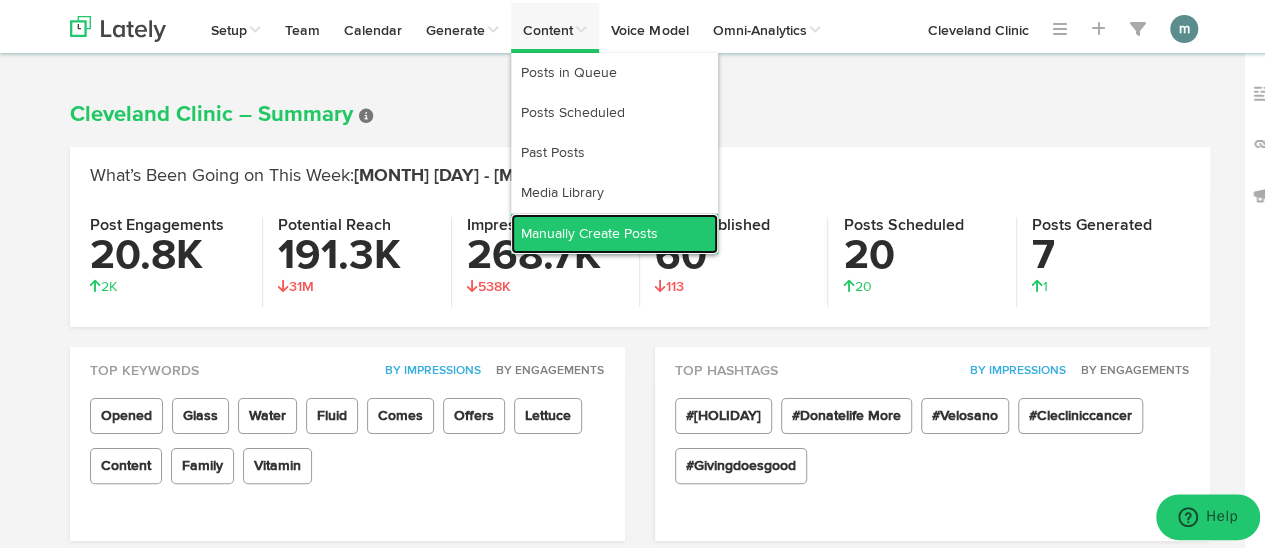 click on "Manually Create Posts" at bounding box center [614, 231] 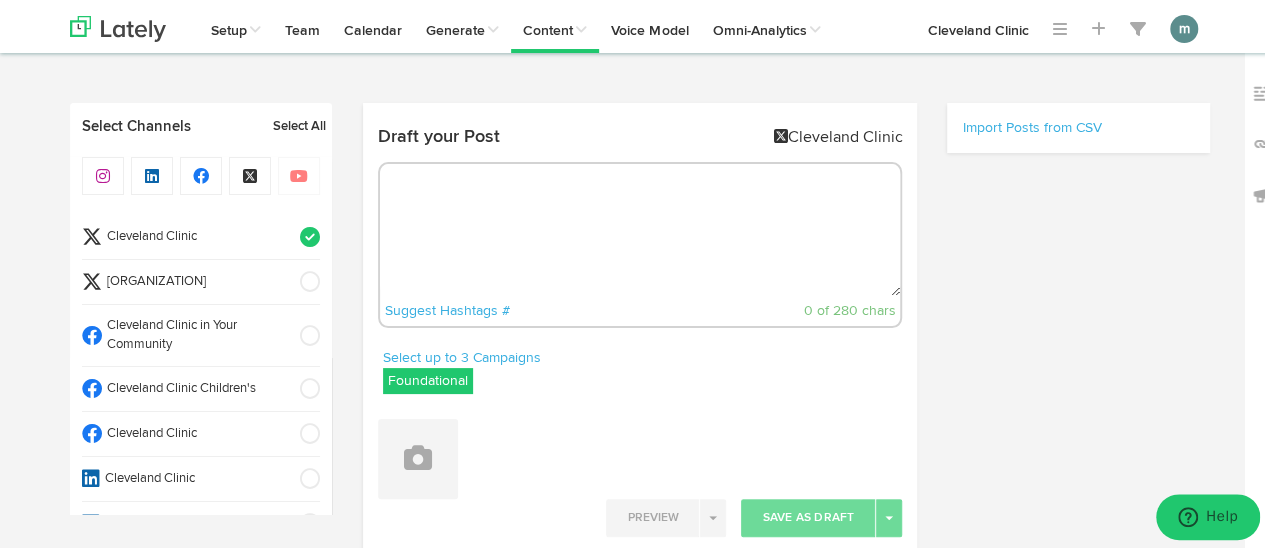 click on "Cleveland Clinic" at bounding box center [194, 234] 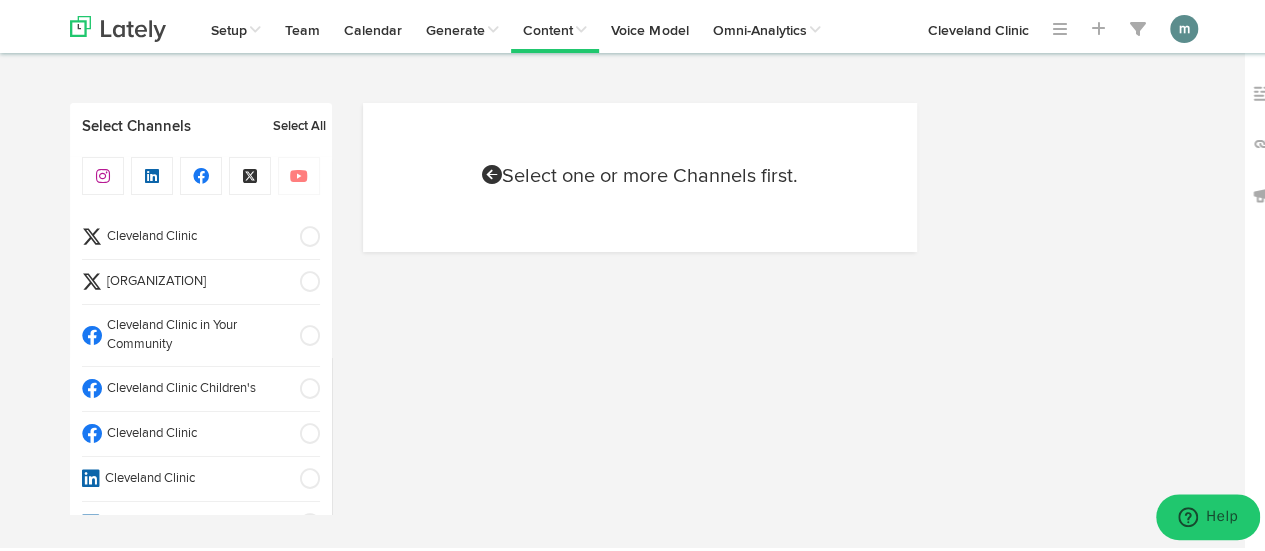 click on "Cleveland Clinic" at bounding box center (194, 234) 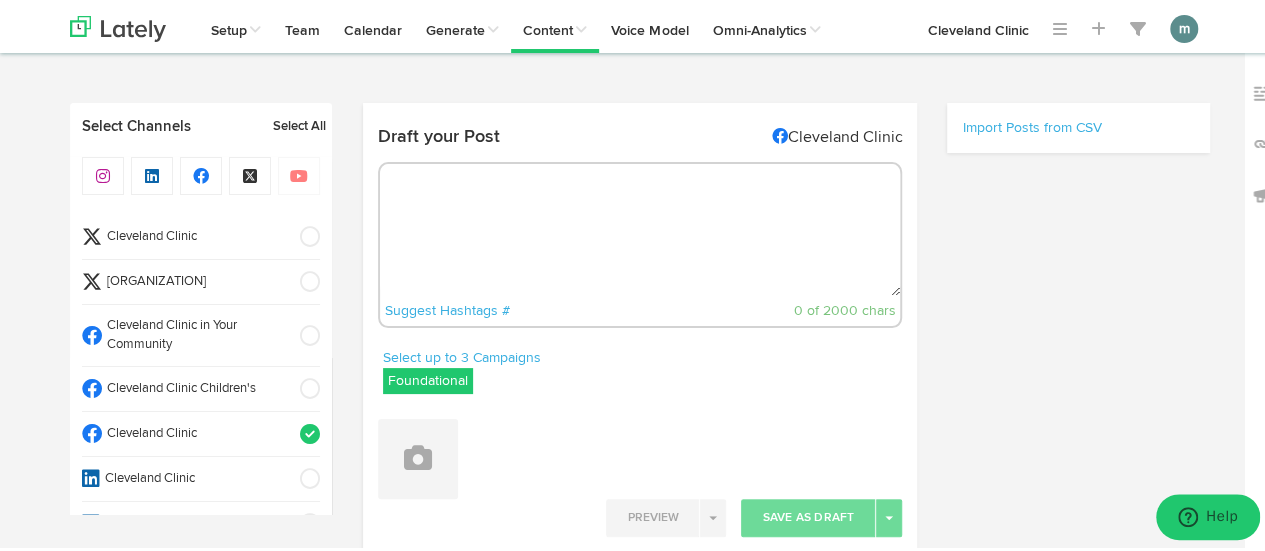 click at bounding box center [640, 227] 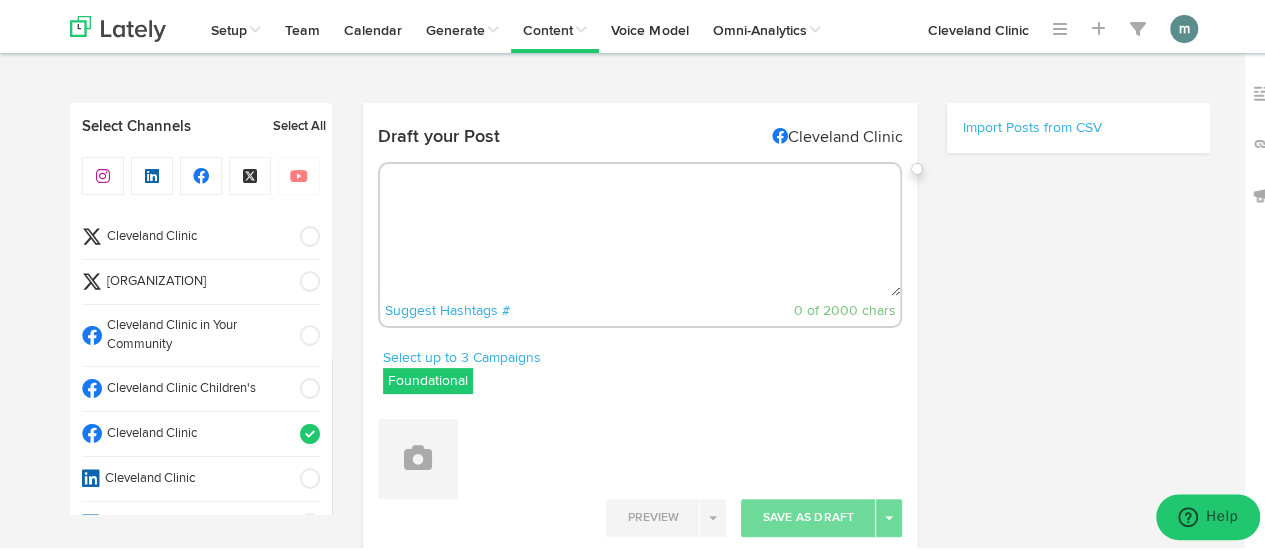 paste on "Kola nuts and products that contain them are uncommon in the U.S., but they’re widely used in other parts of the world. Kola nuts may help to boost your energy levels, circulation, digestion and metabolism. https://cle.clinic/44L1ndm" 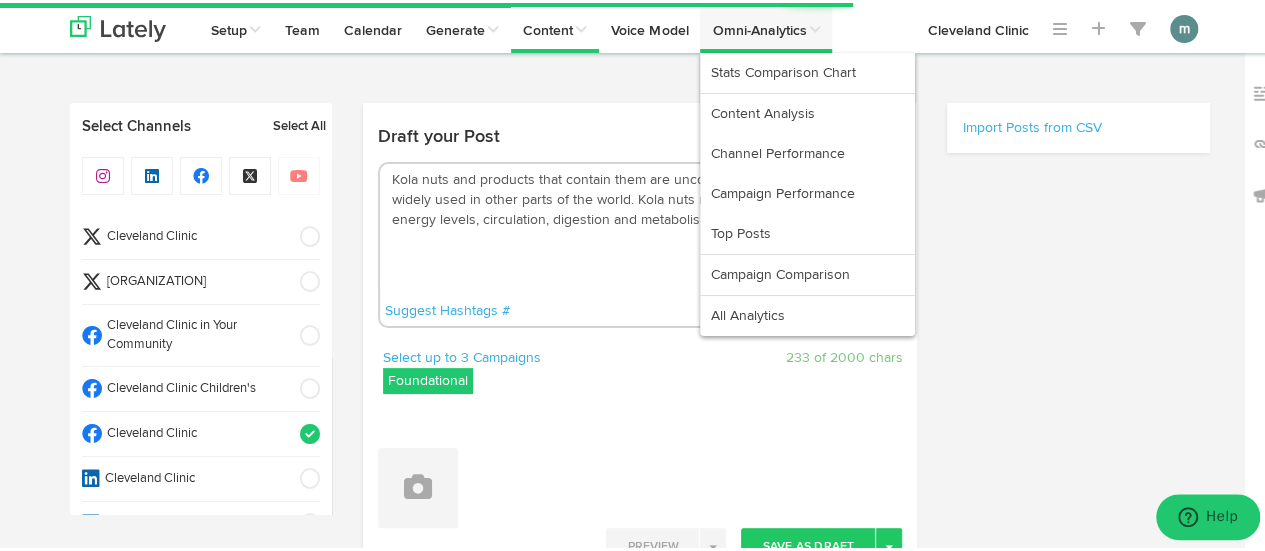 type on "Kola nuts and products that contain them are uncommon in the U.S., but they’re widely used in other parts of the world. Kola nuts may help to boost your energy levels, circulation, digestion and metabolism. https://cle.clinic/44L1ndm" 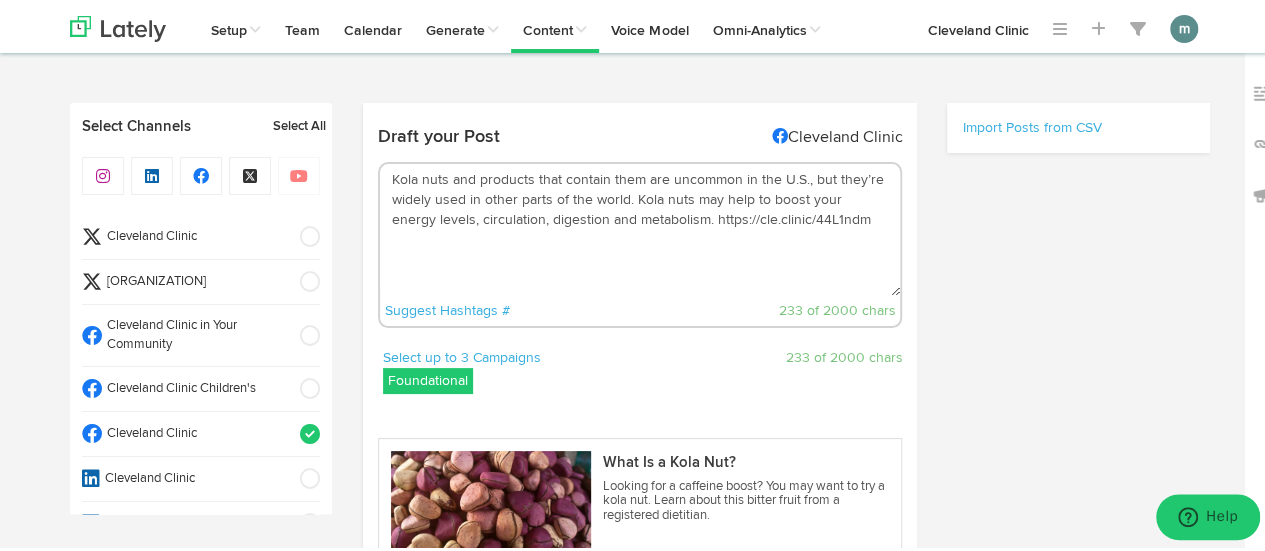 scroll, scrollTop: 300, scrollLeft: 0, axis: vertical 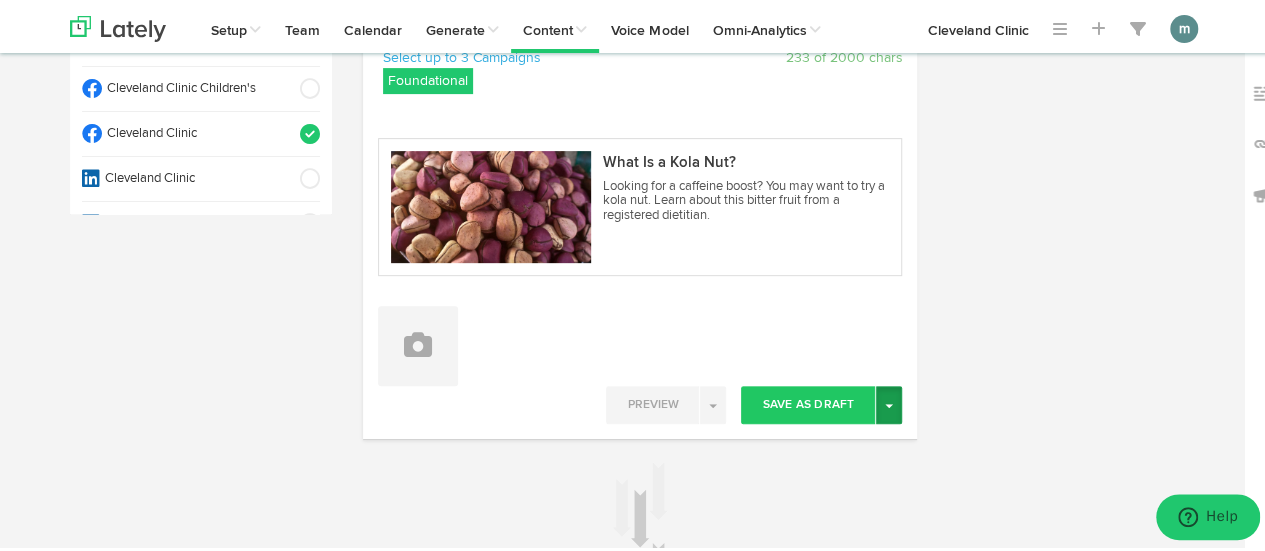 click on "Toggle Dropdown" at bounding box center [889, 402] 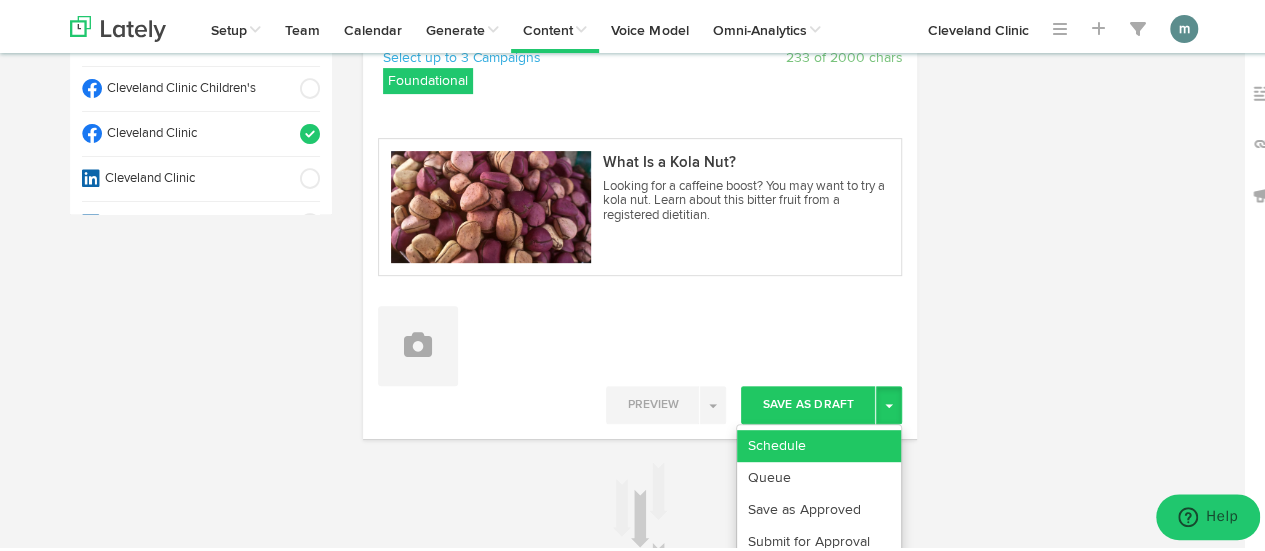 click on "Schedule" at bounding box center (819, 443) 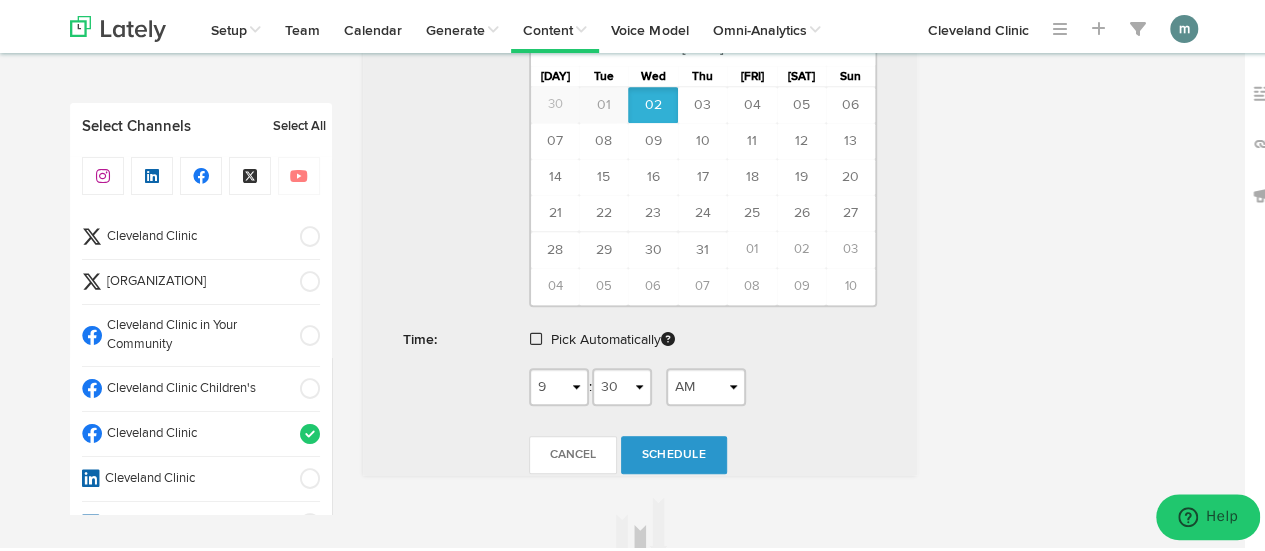 scroll, scrollTop: 900, scrollLeft: 0, axis: vertical 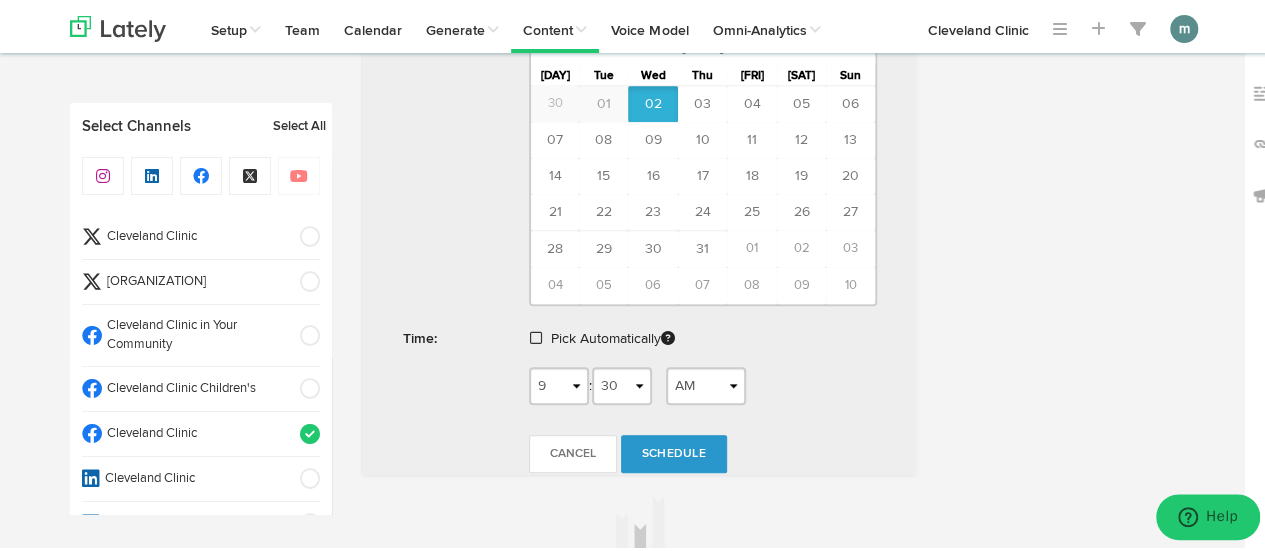 click at bounding box center [536, 335] 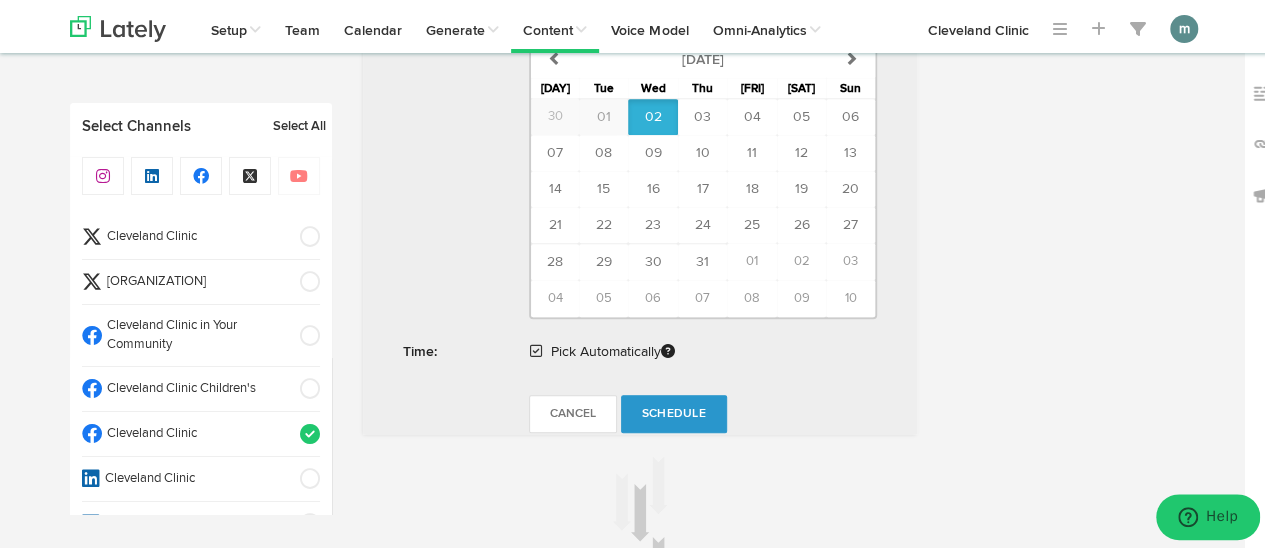 scroll, scrollTop: 900, scrollLeft: 0, axis: vertical 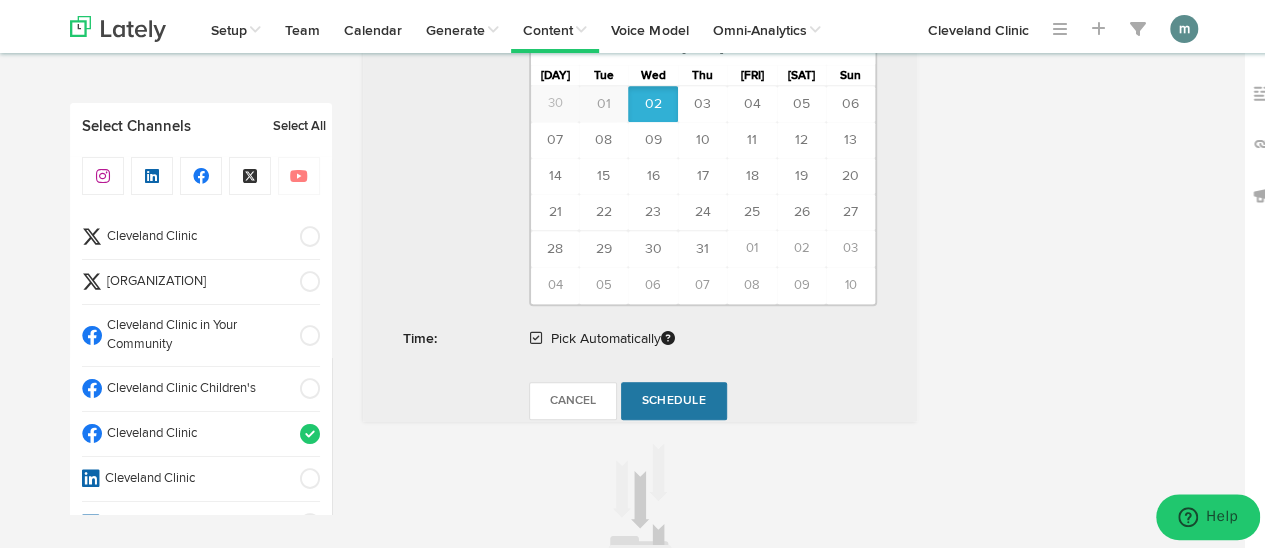 click on "Schedule" at bounding box center (674, 398) 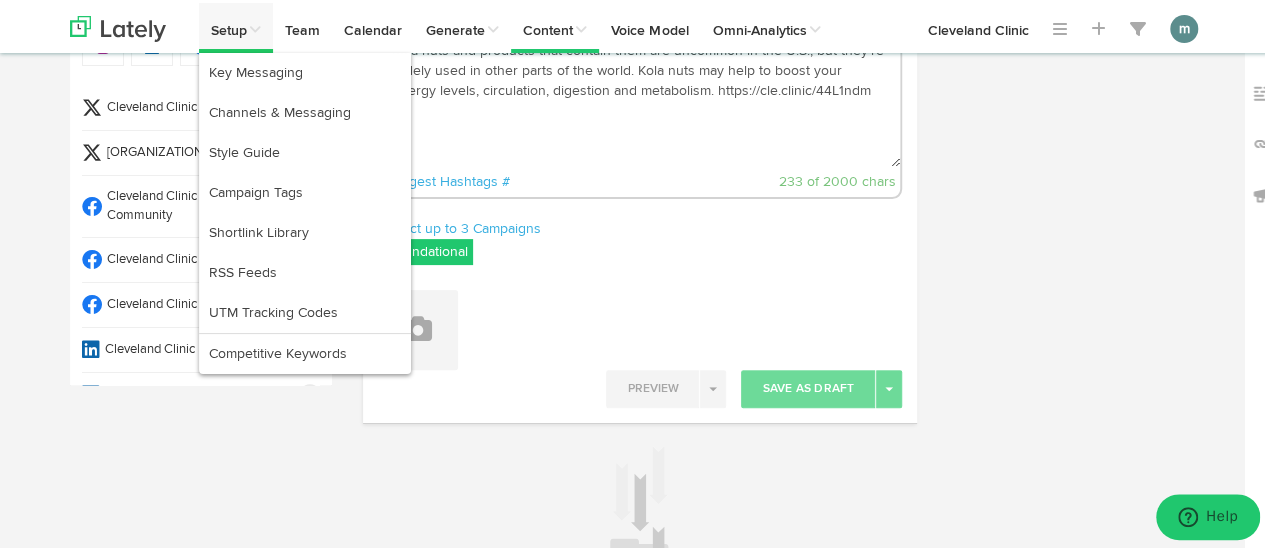 scroll, scrollTop: 95, scrollLeft: 0, axis: vertical 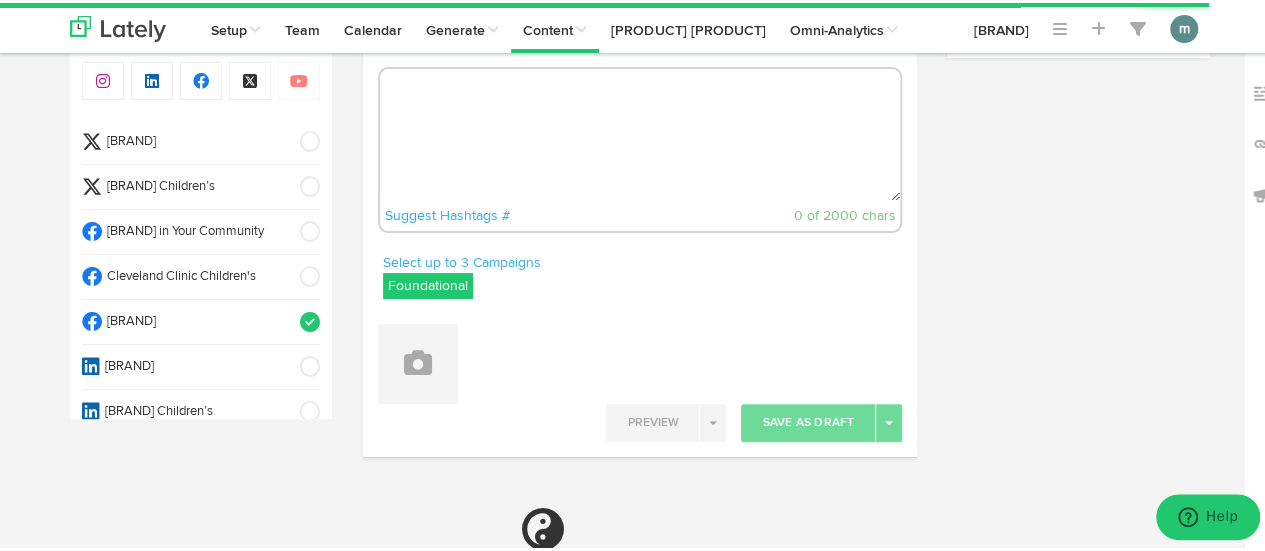 click at bounding box center [640, 132] 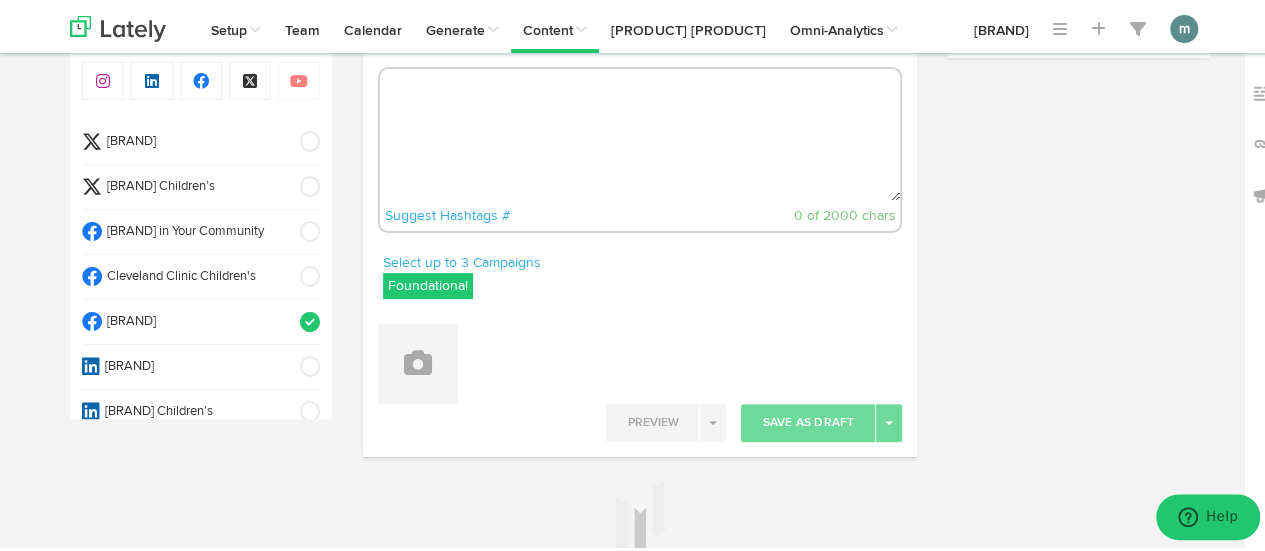 paste on "If someone is showing signs of a heart attack, the first and most important step is to call 911 for emergency care. But as you wait for first responders to arrive, here’s what you can do: https://cle.clinic/4l9Earb" 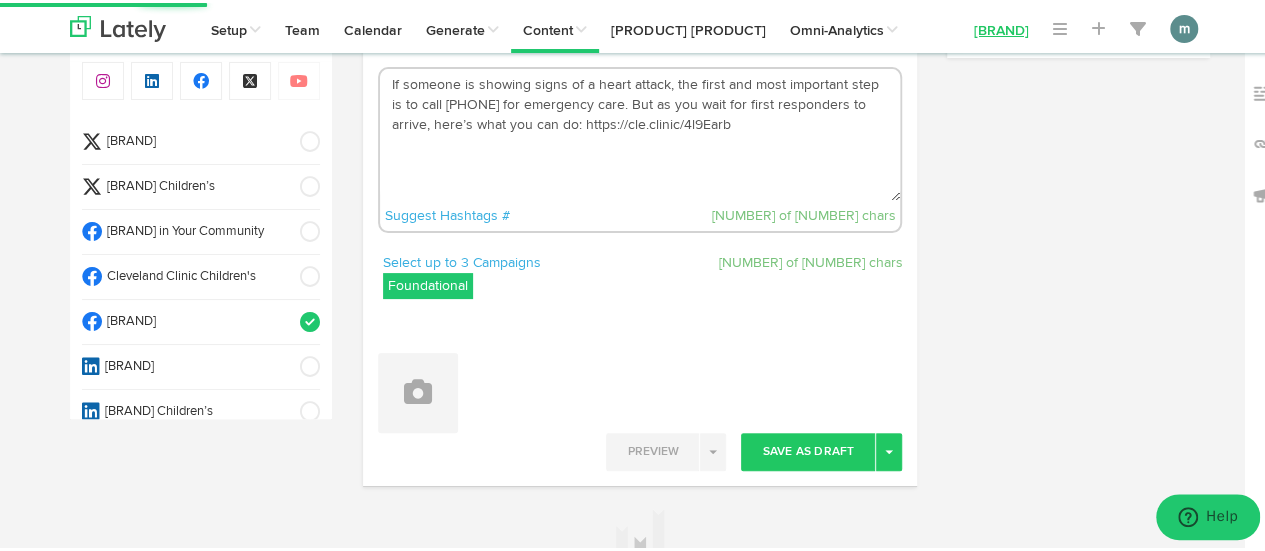 type on "If someone is showing signs of a heart attack, the first and most important step is to call 911 for emergency care. But as you wait for first responders to arrive, here’s what you can do: https://cle.clinic/4l9Earb" 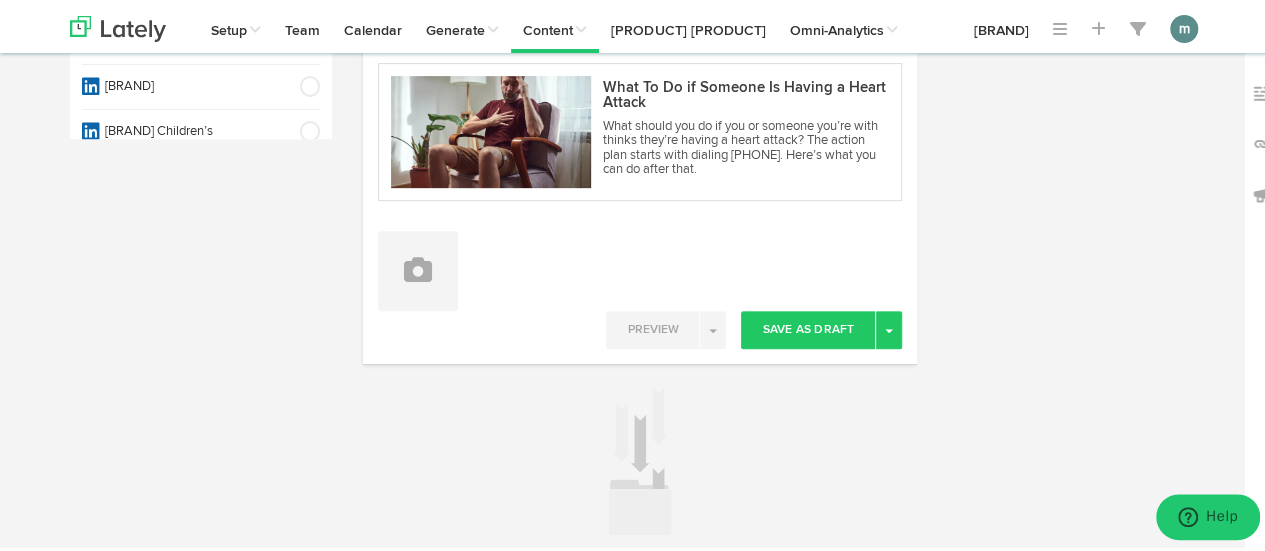 scroll, scrollTop: 400, scrollLeft: 0, axis: vertical 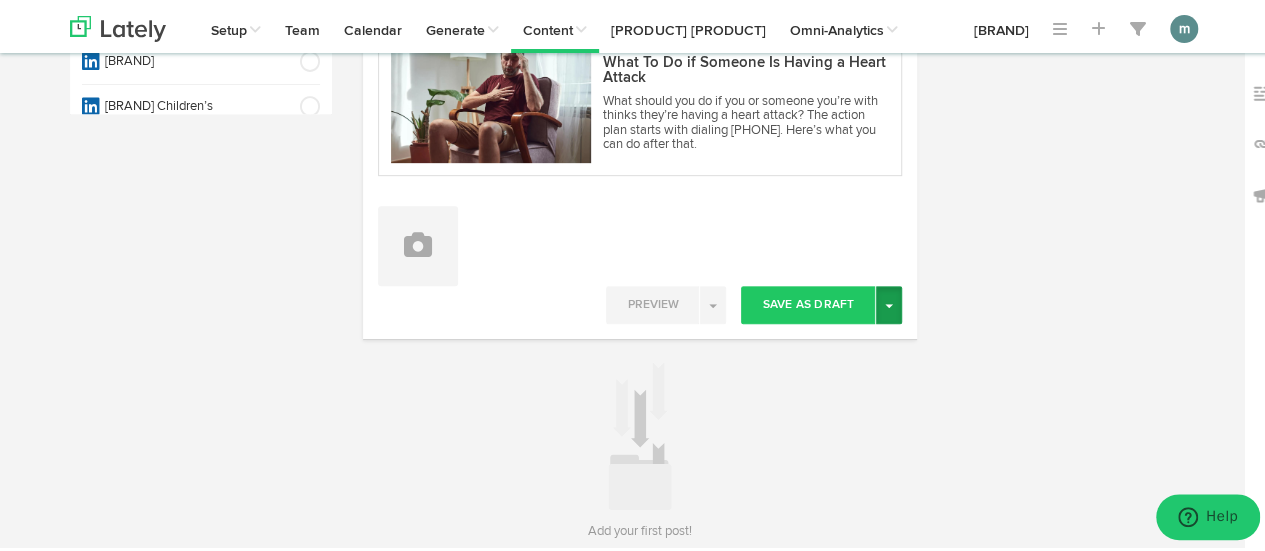 click on "Toggle Dropdown" at bounding box center [889, 302] 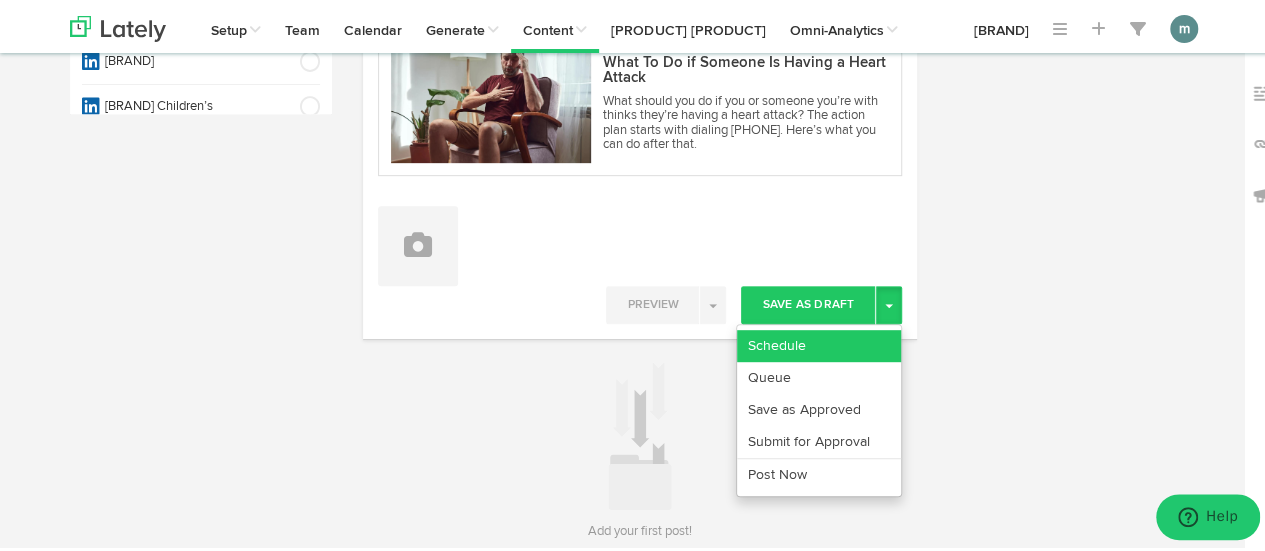 click on "Schedule" at bounding box center [819, 343] 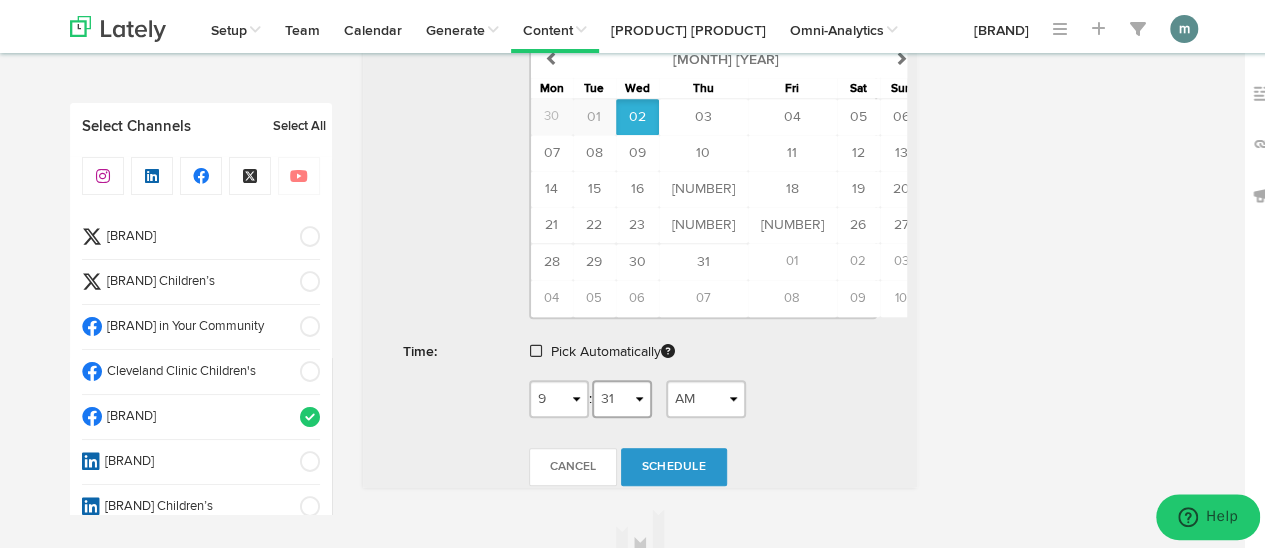 scroll, scrollTop: 900, scrollLeft: 0, axis: vertical 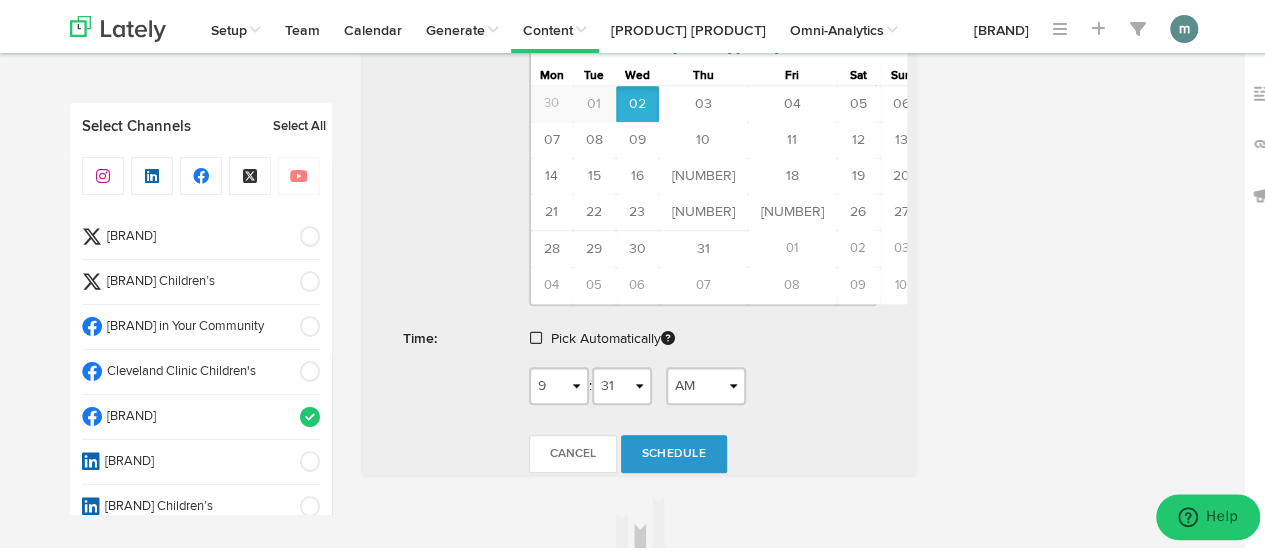 click at bounding box center (536, 335) 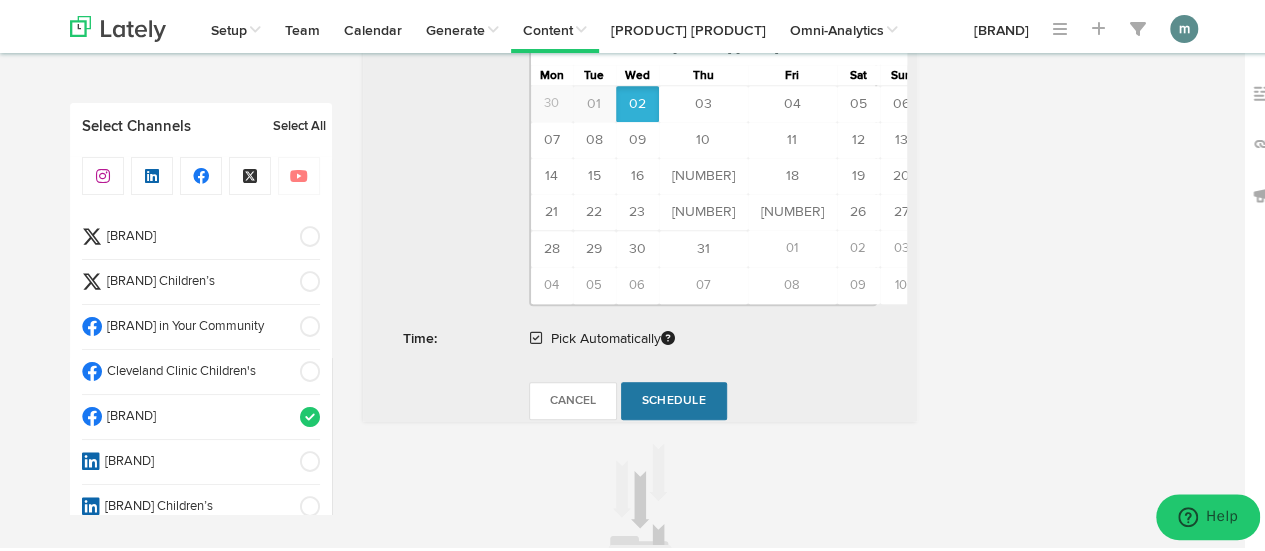 click on "Schedule" at bounding box center (674, 398) 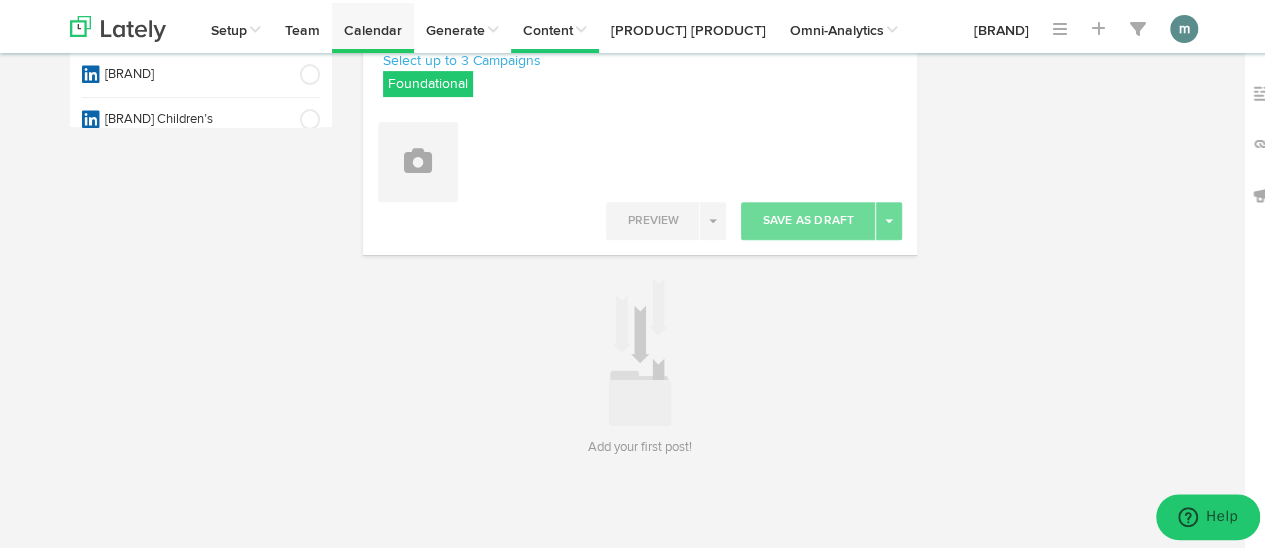 scroll, scrollTop: 295, scrollLeft: 0, axis: vertical 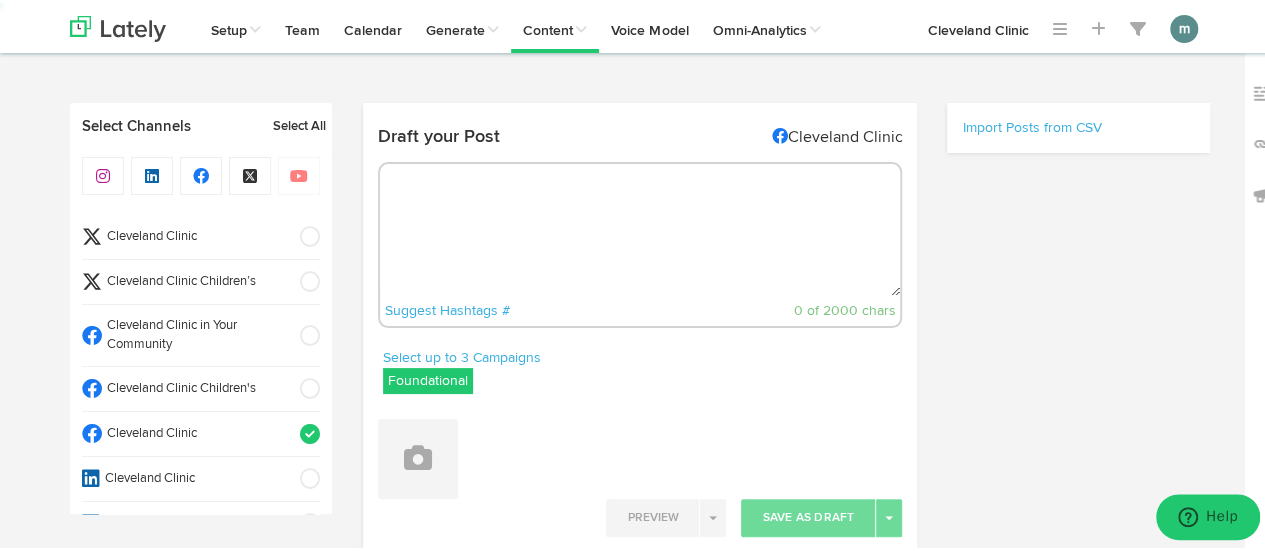 click at bounding box center (640, 227) 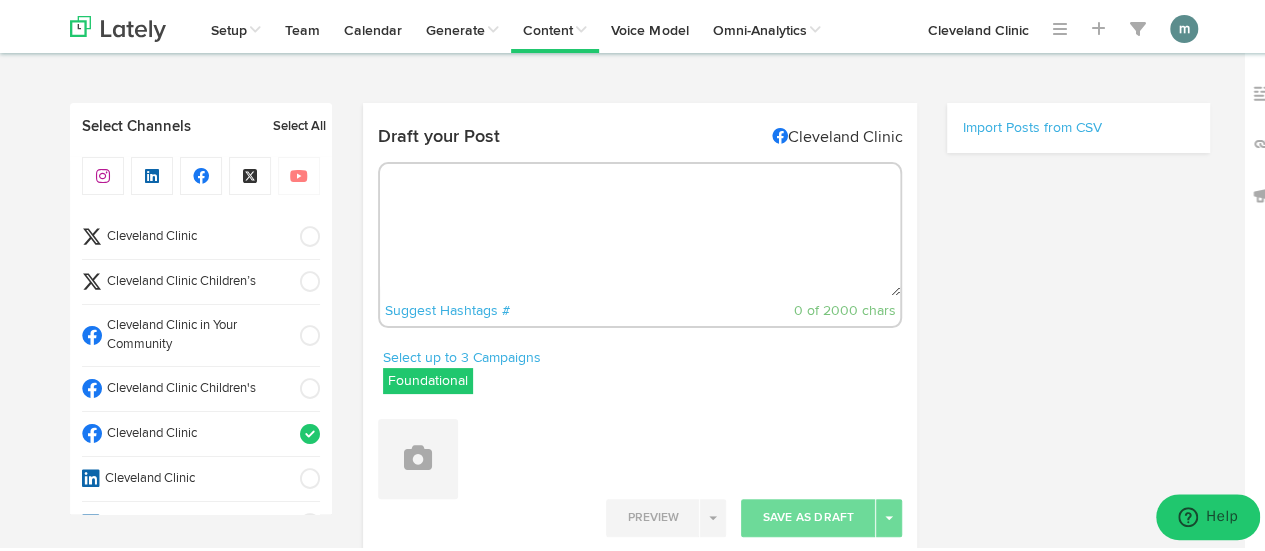 paste on "When something “goes down the wrong pipe,” it means it’s been sucked into your breathing tube instead of the tube that helps you swallow food. But what exactly is going on, and why? Find out: https://cle.clinic/4euWicx" 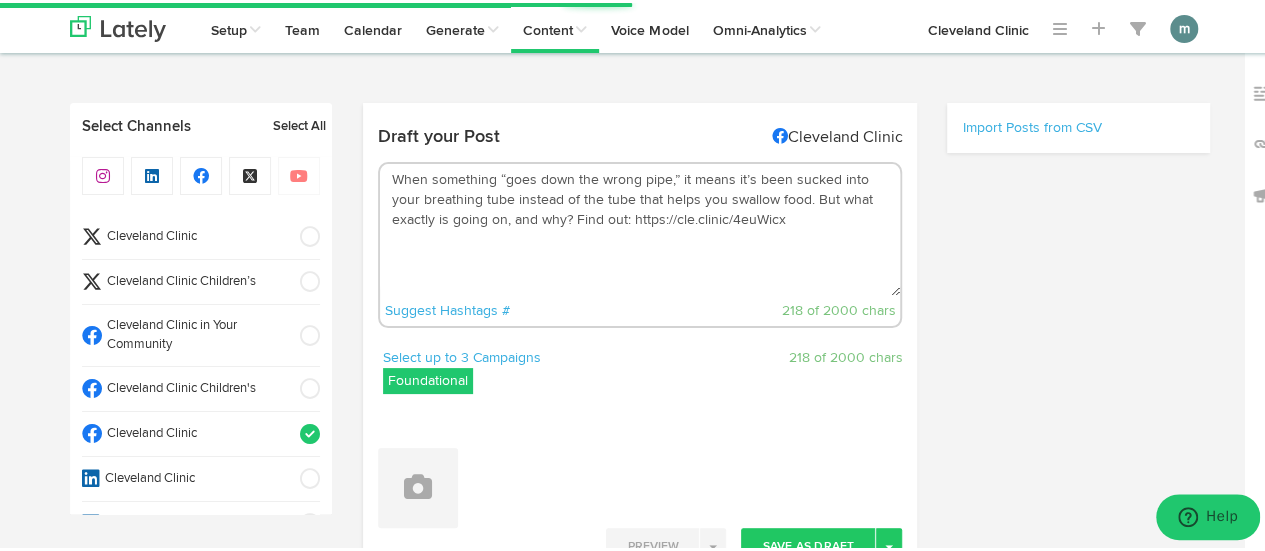 type on "When something “goes down the wrong pipe,” it means it’s been sucked into your breathing tube instead of the tube that helps you swallow food. But what exactly is going on, and why? Find out: https://cle.clinic/4euWicx" 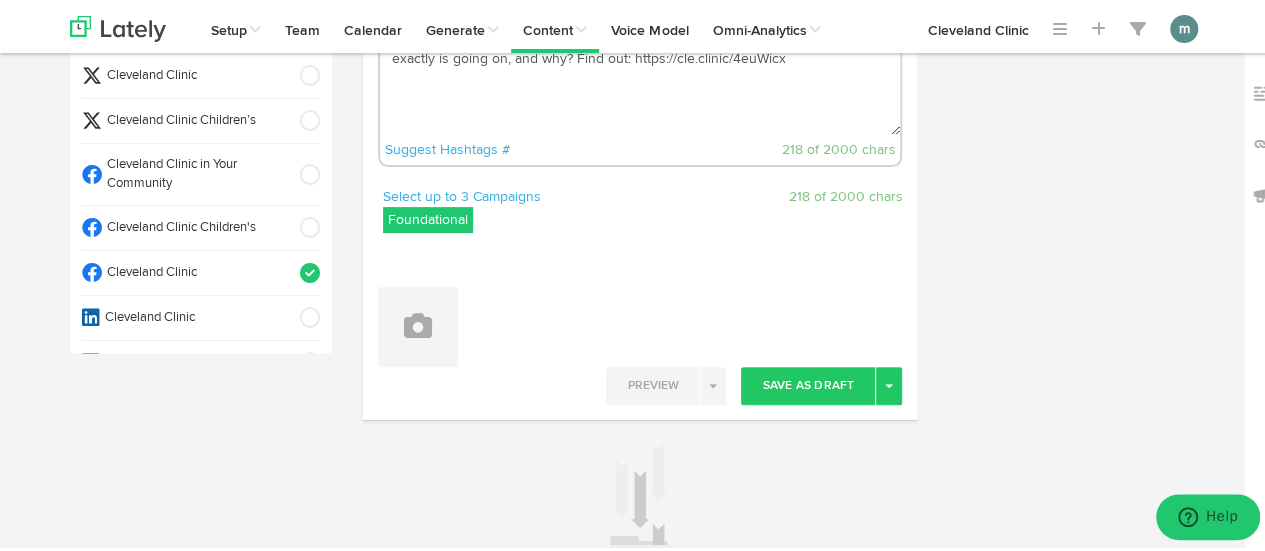 scroll, scrollTop: 0, scrollLeft: 0, axis: both 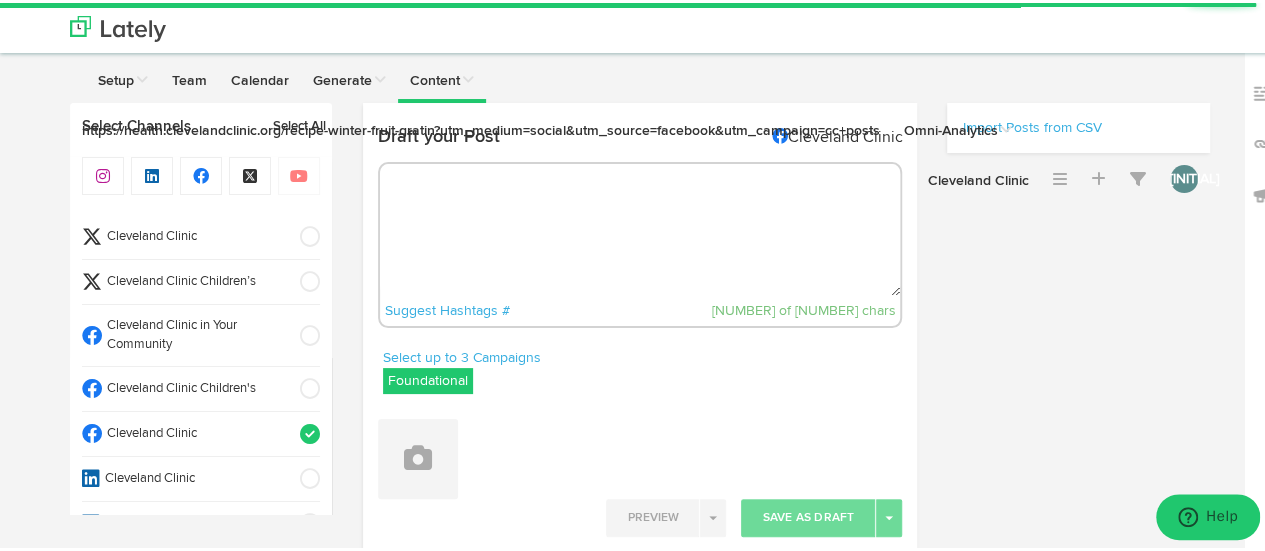 click at bounding box center (640, 227) 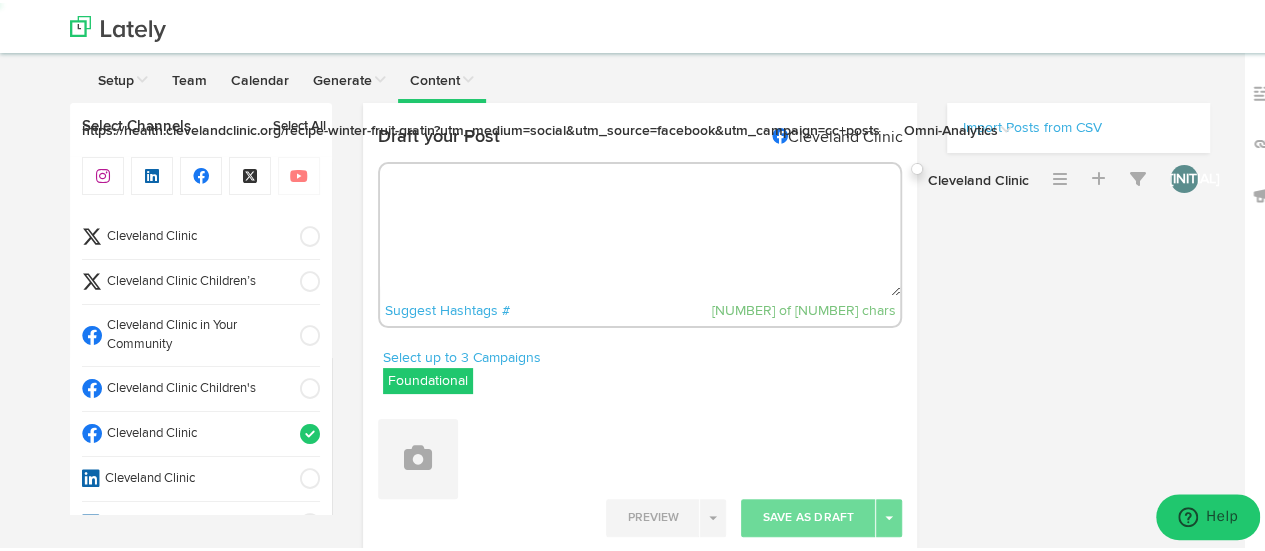 click at bounding box center [640, 227] 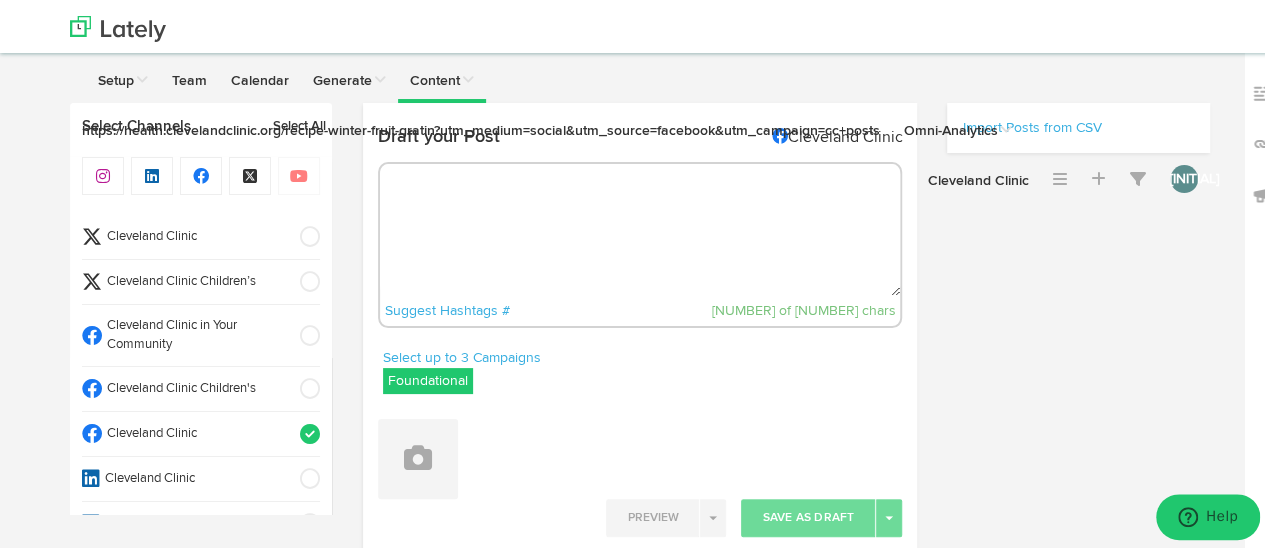 paste on "When something “goes down the wrong pipe,” it means it’s been sucked into your breathing tube instead of the tube that helps you swallow food. But what exactly is going on, and why? Find out: https://cle.clinic/4euWicx" 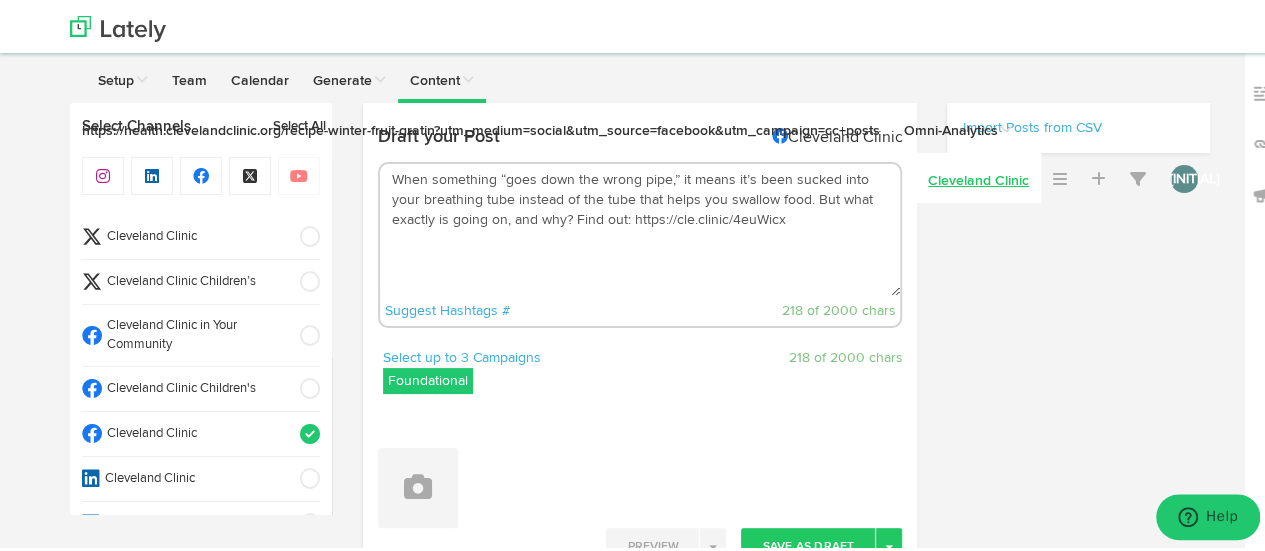 type on "When something “goes down the wrong pipe,” it means it’s been sucked into your breathing tube instead of the tube that helps you swallow food. But what exactly is going on, and why? Find out: https://cle.clinic/4euWicx" 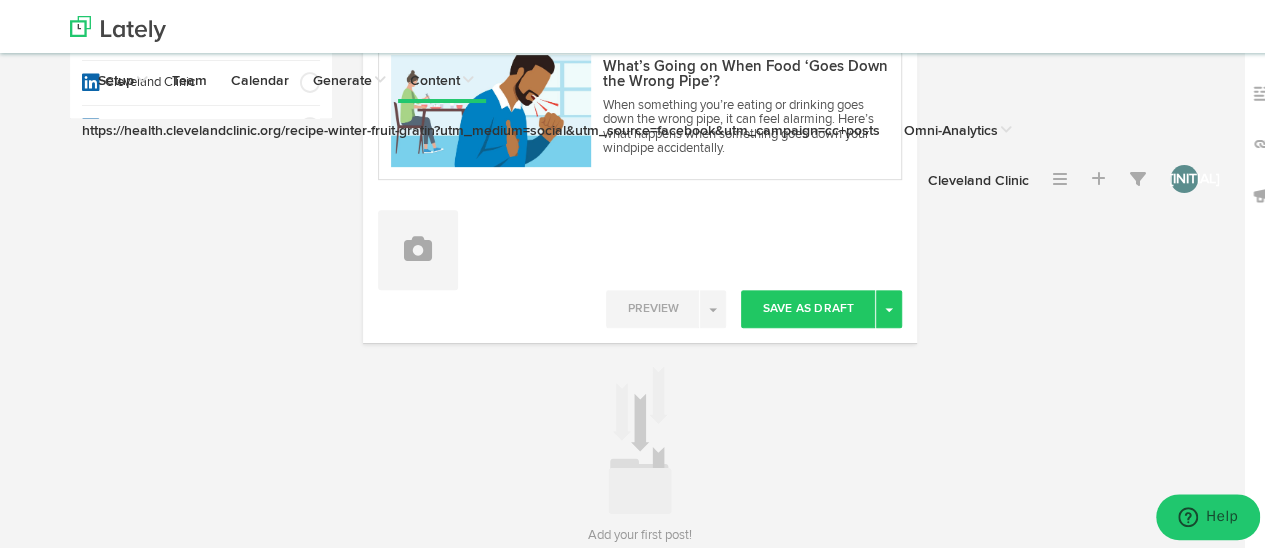 scroll, scrollTop: 400, scrollLeft: 0, axis: vertical 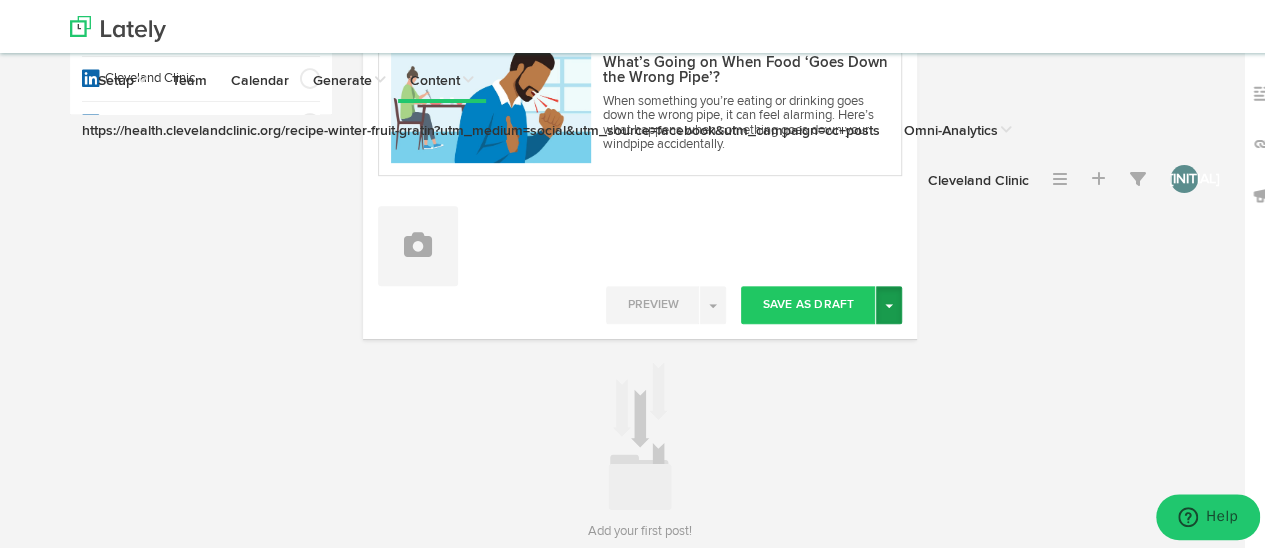 click on "Toggle Dropdown" at bounding box center [889, 302] 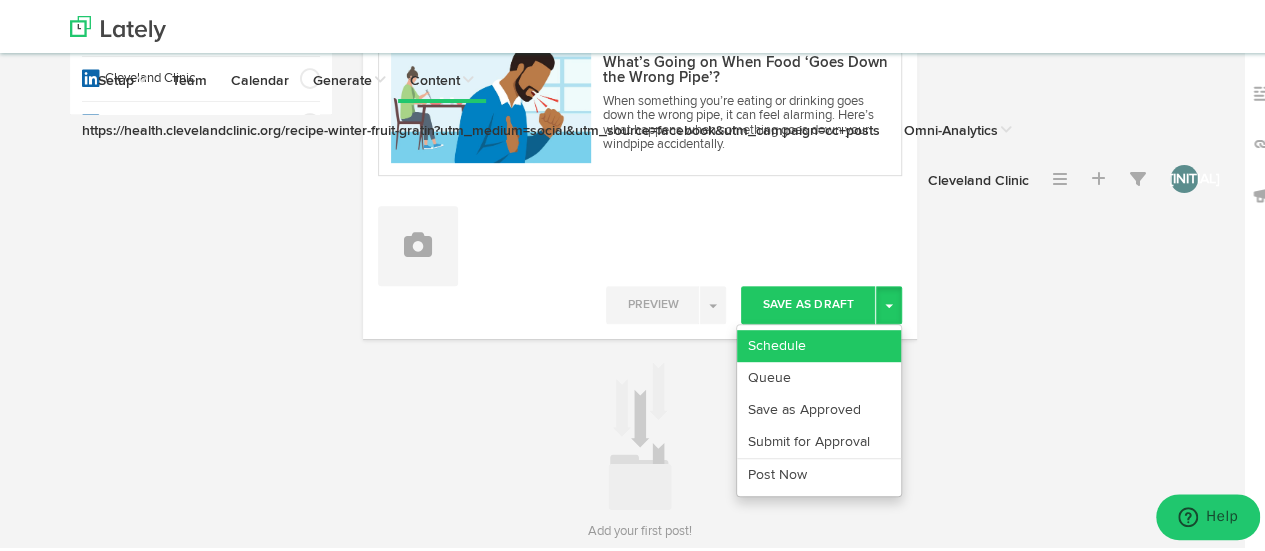 click on "Schedule" at bounding box center [819, 343] 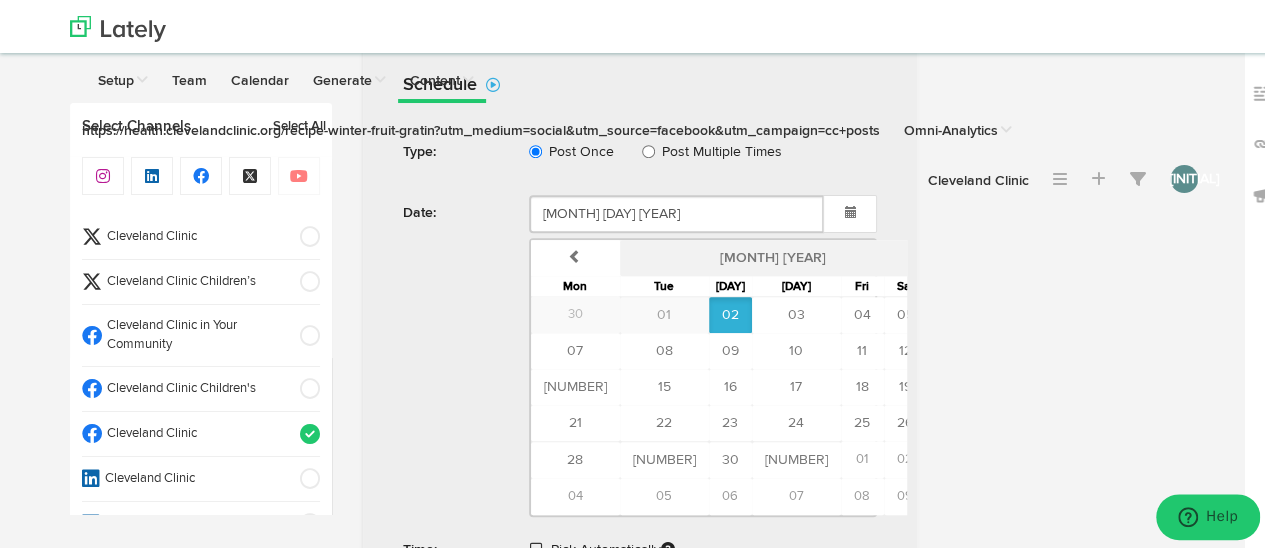 scroll, scrollTop: 1000, scrollLeft: 0, axis: vertical 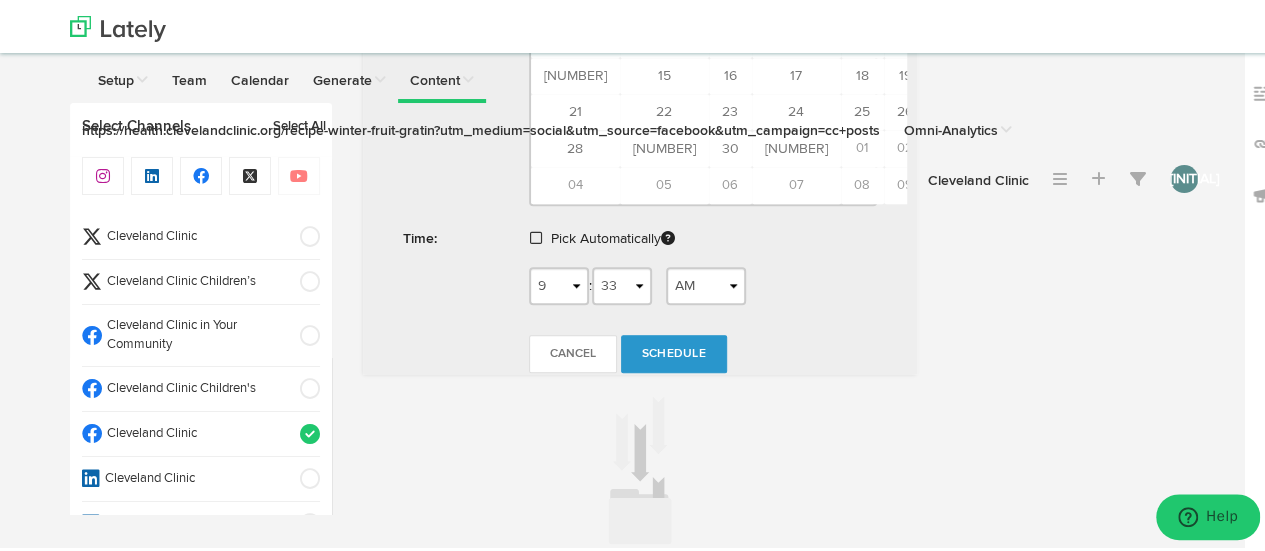 click at bounding box center [536, 235] 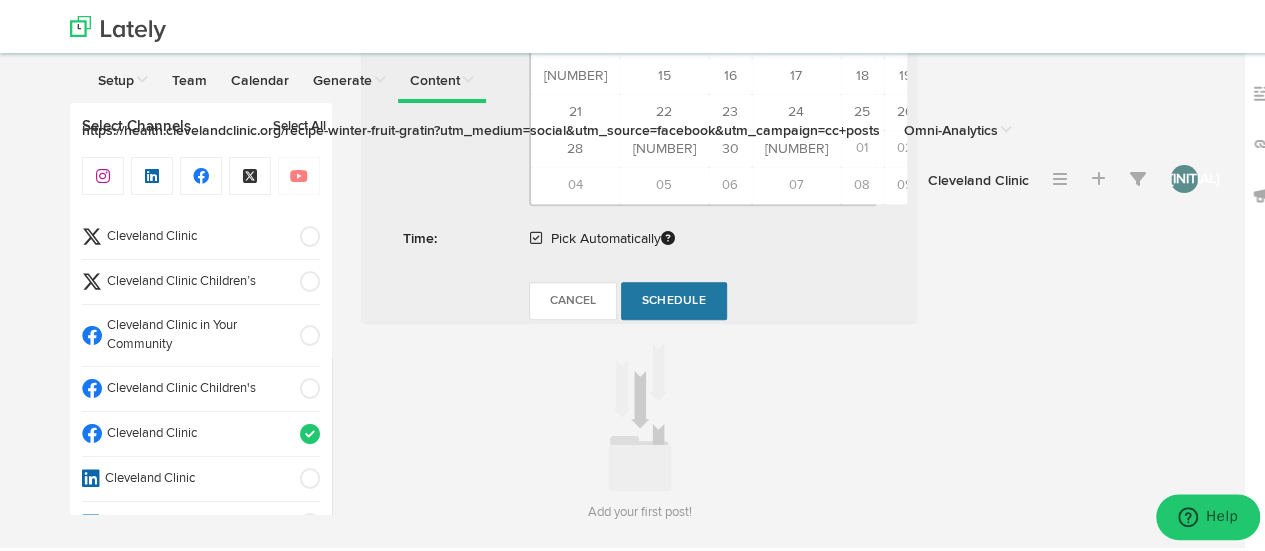click on "Schedule" at bounding box center (674, 298) 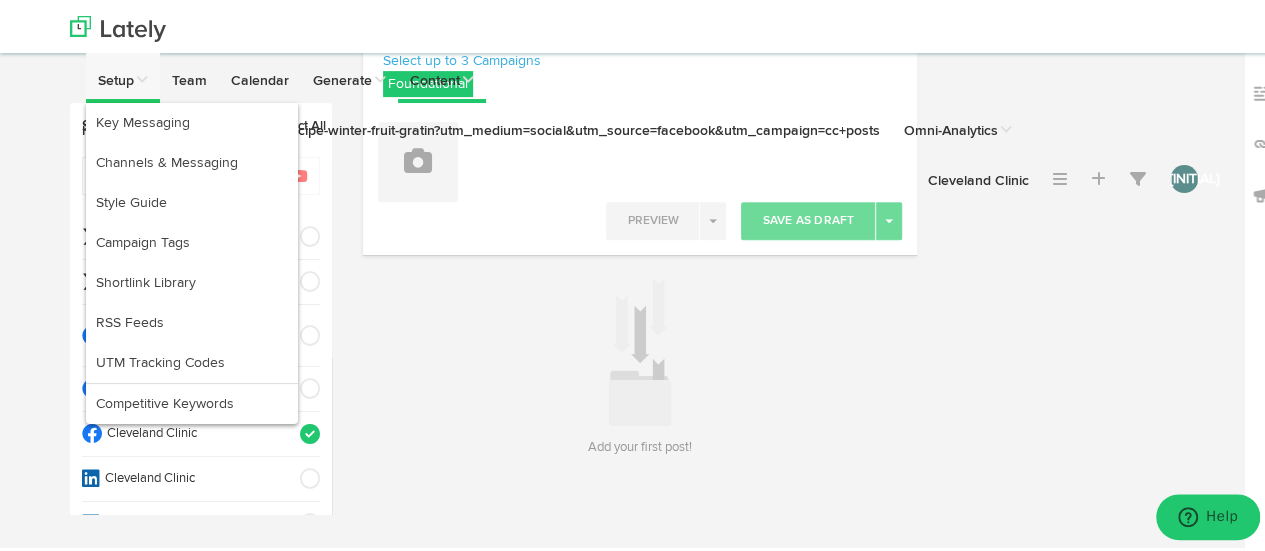 scroll, scrollTop: 295, scrollLeft: 0, axis: vertical 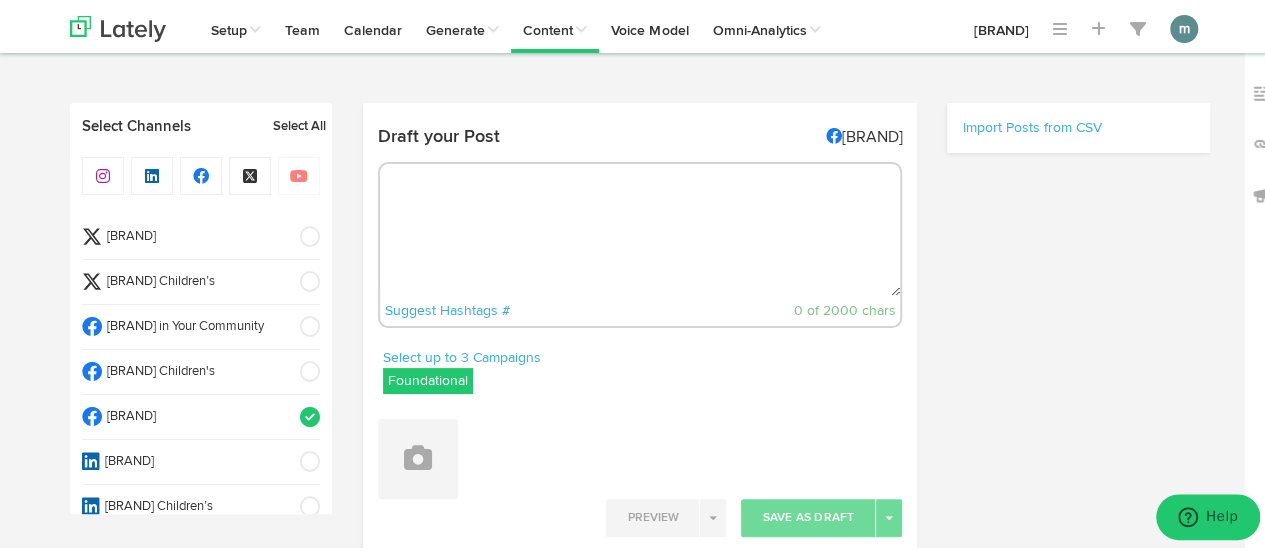 click on "[BRAND]" at bounding box center (194, 234) 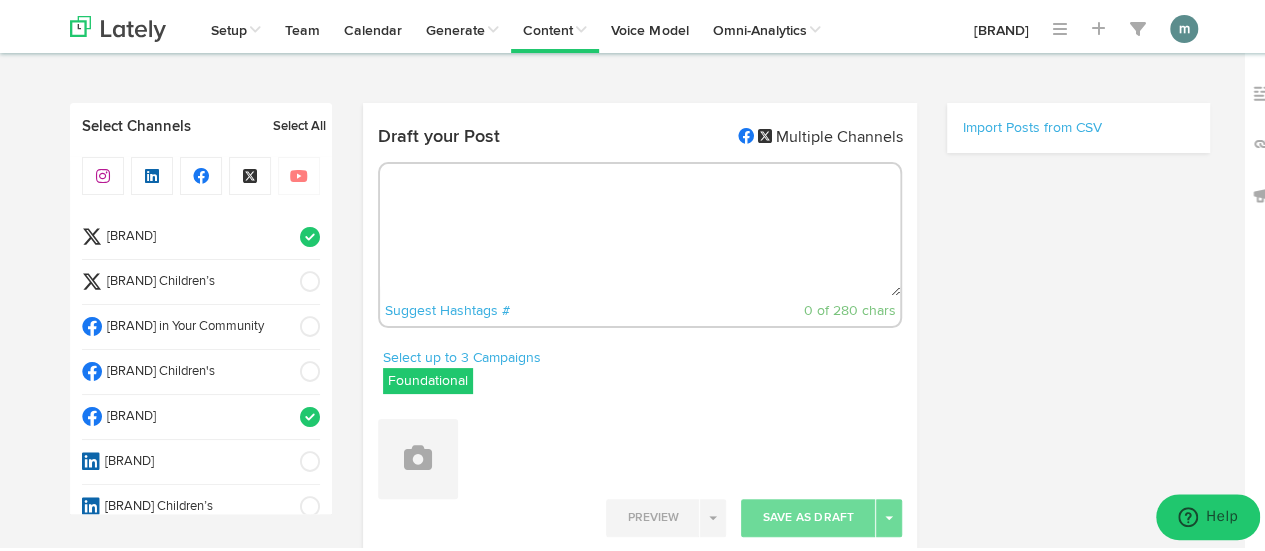 click on "[BRAND]" at bounding box center [194, 234] 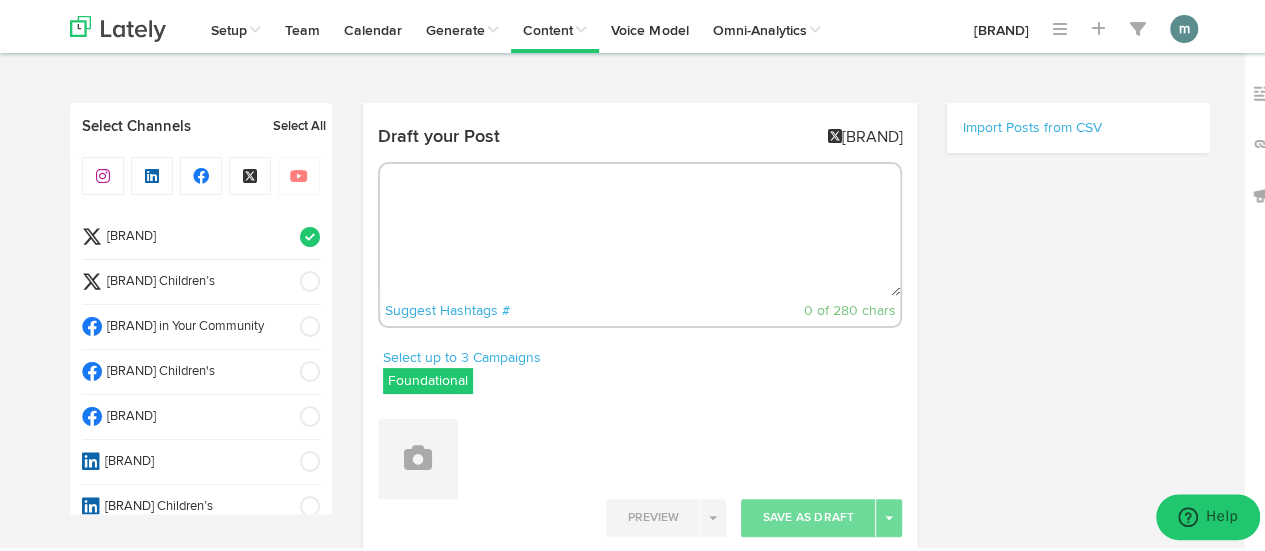 click at bounding box center (640, 227) 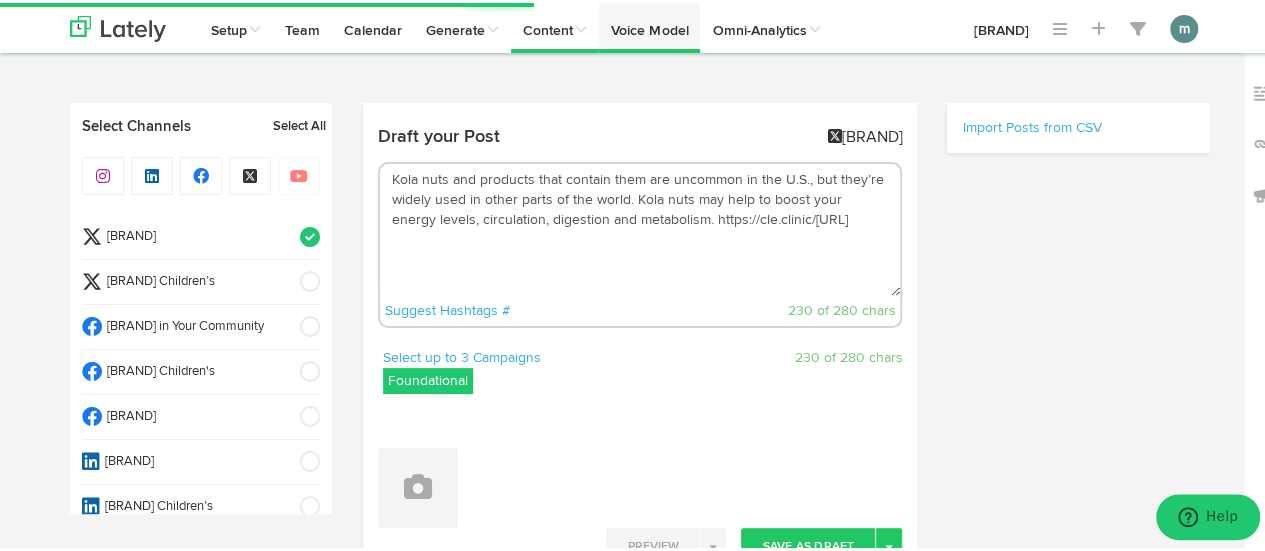 type on "Kola nuts and products that contain them are uncommon in the U.S., but they’re widely used in other parts of the world. Kola nuts may help to boost your energy levels, circulation, digestion and metabolism. https://cle.clinic/[URL]" 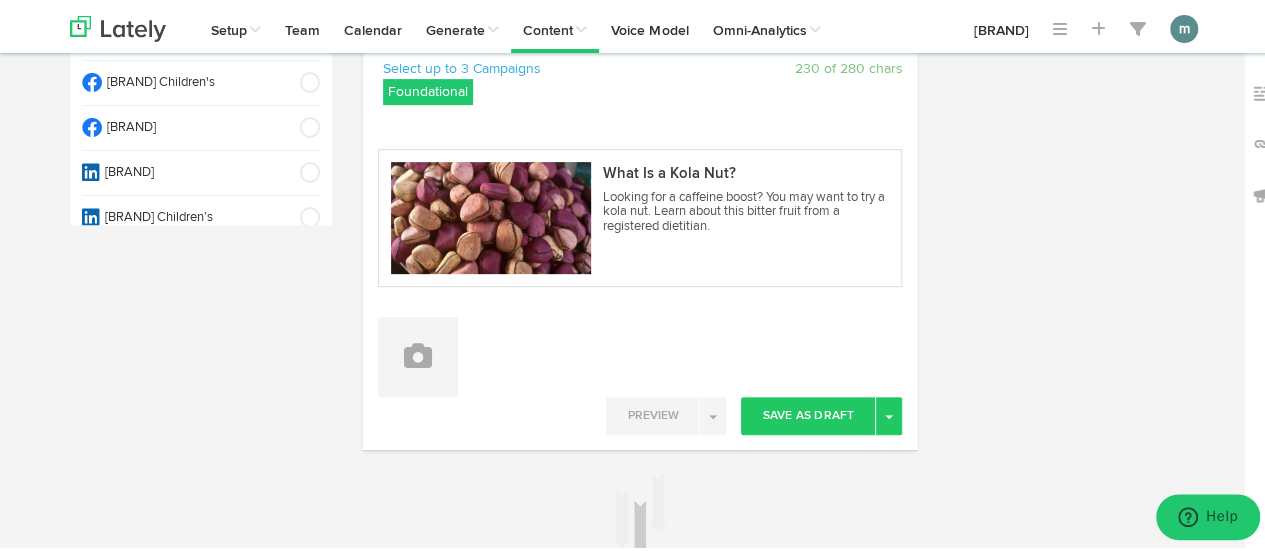 scroll, scrollTop: 400, scrollLeft: 0, axis: vertical 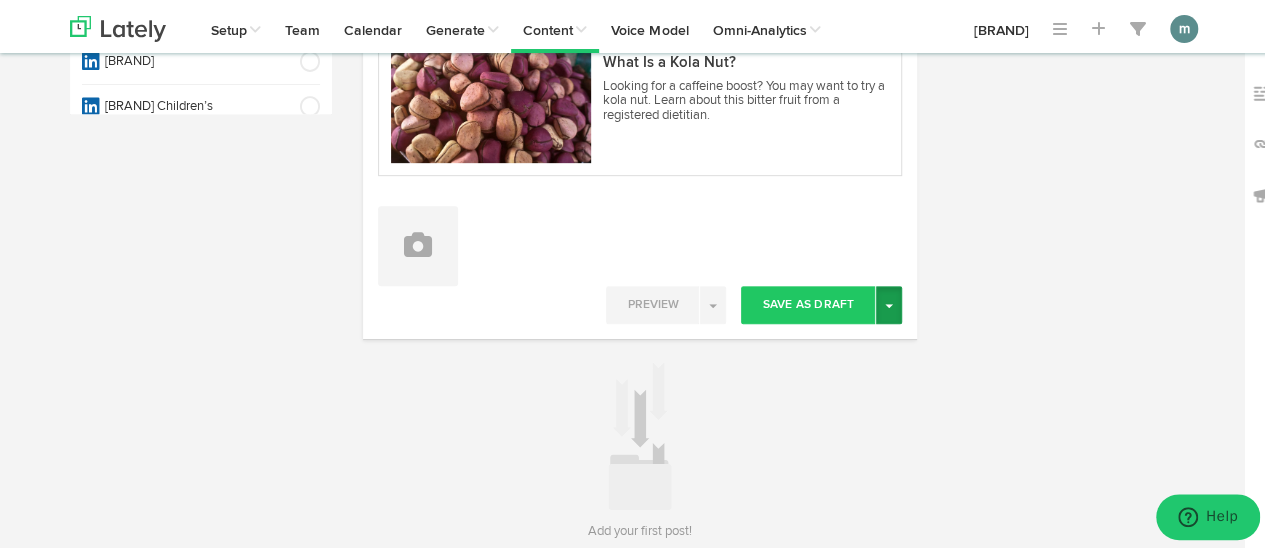 click on "Toggle Dropdown" at bounding box center [889, 302] 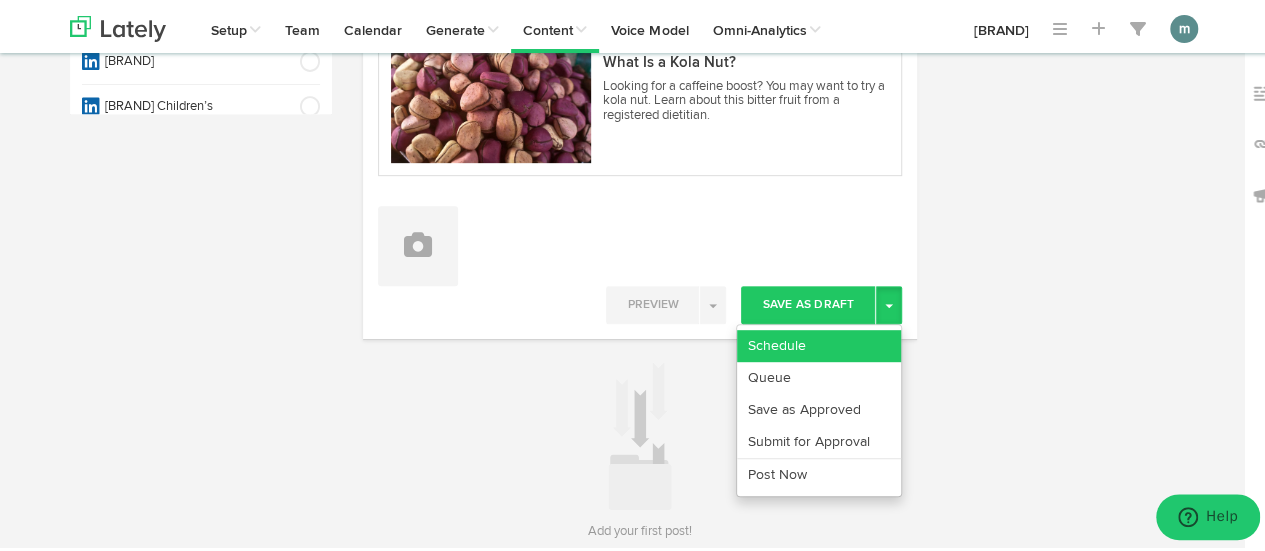 click on "Schedule" at bounding box center [819, 343] 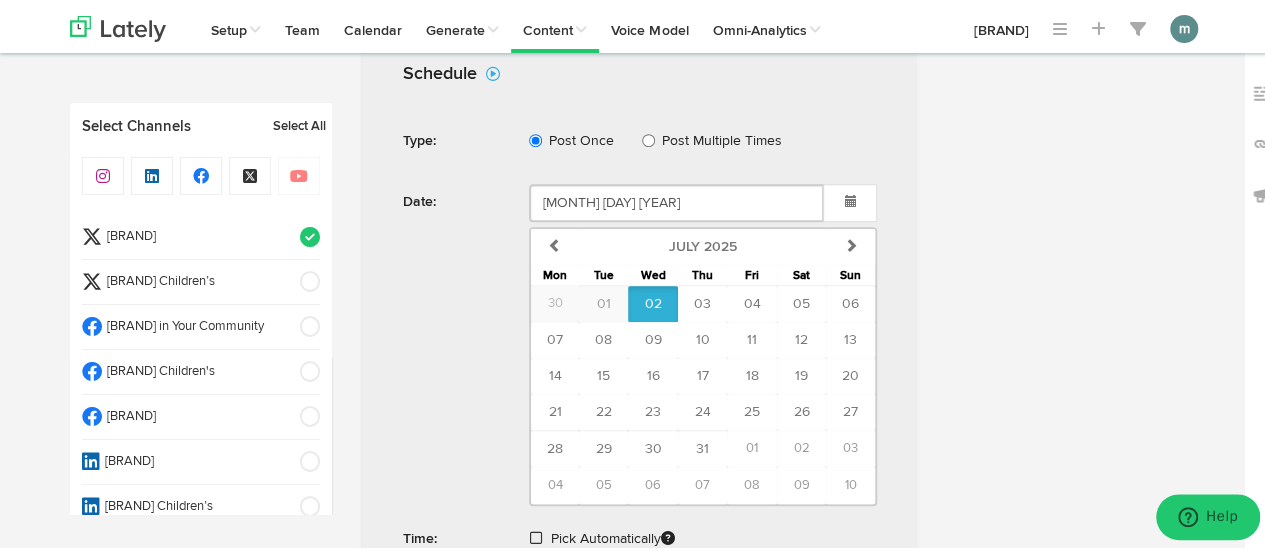 scroll, scrollTop: 900, scrollLeft: 0, axis: vertical 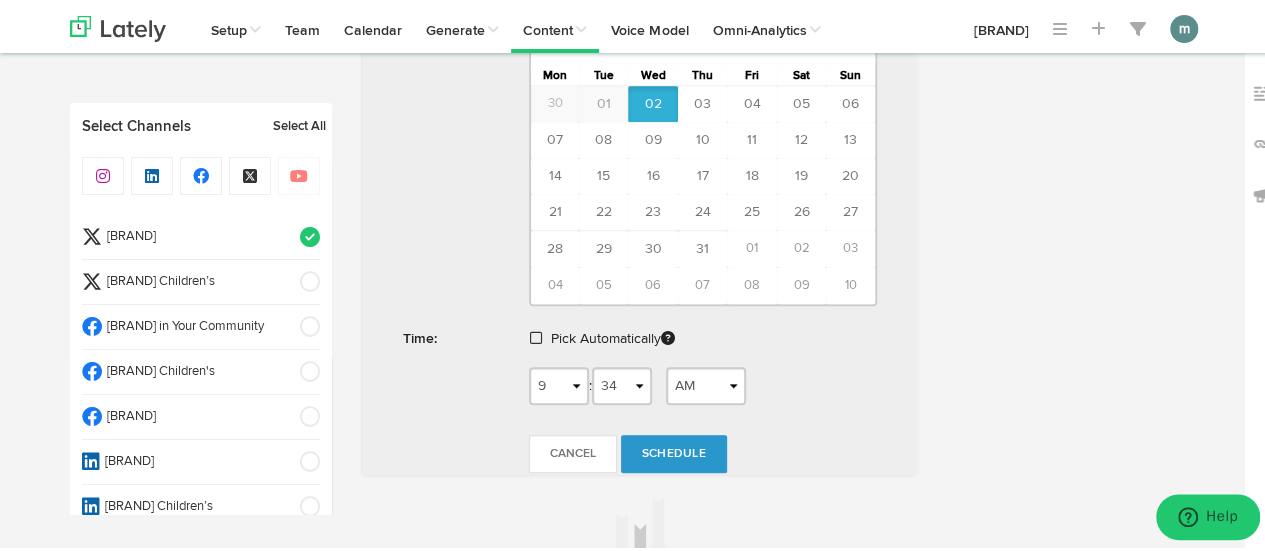 click at bounding box center [536, 335] 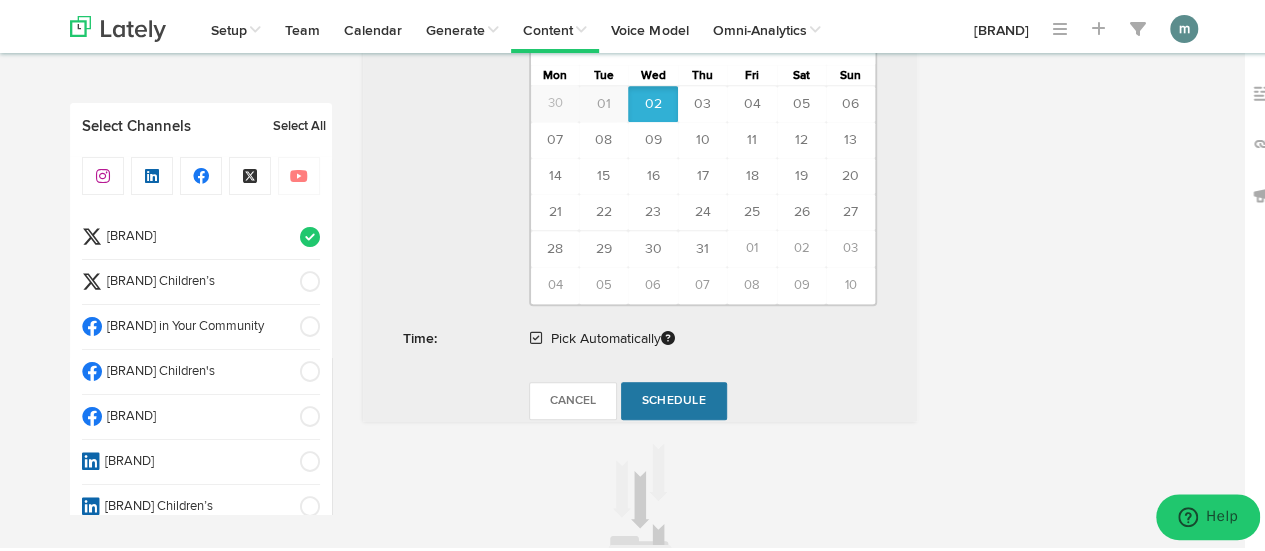 click on "Schedule" at bounding box center [674, 398] 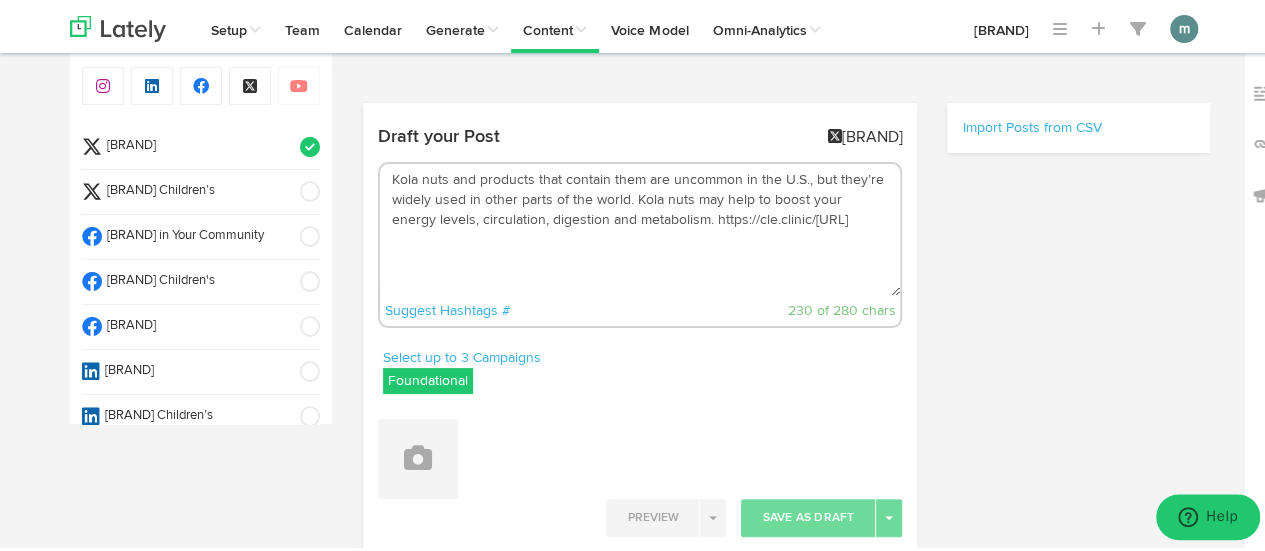 scroll, scrollTop: 0, scrollLeft: 0, axis: both 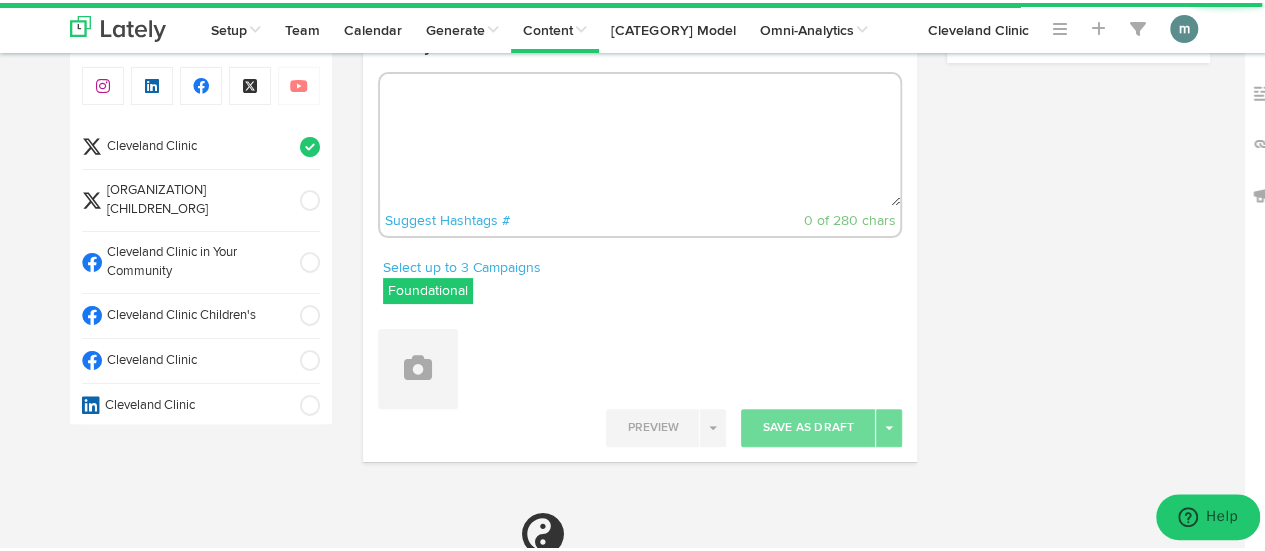 click at bounding box center (640, 137) 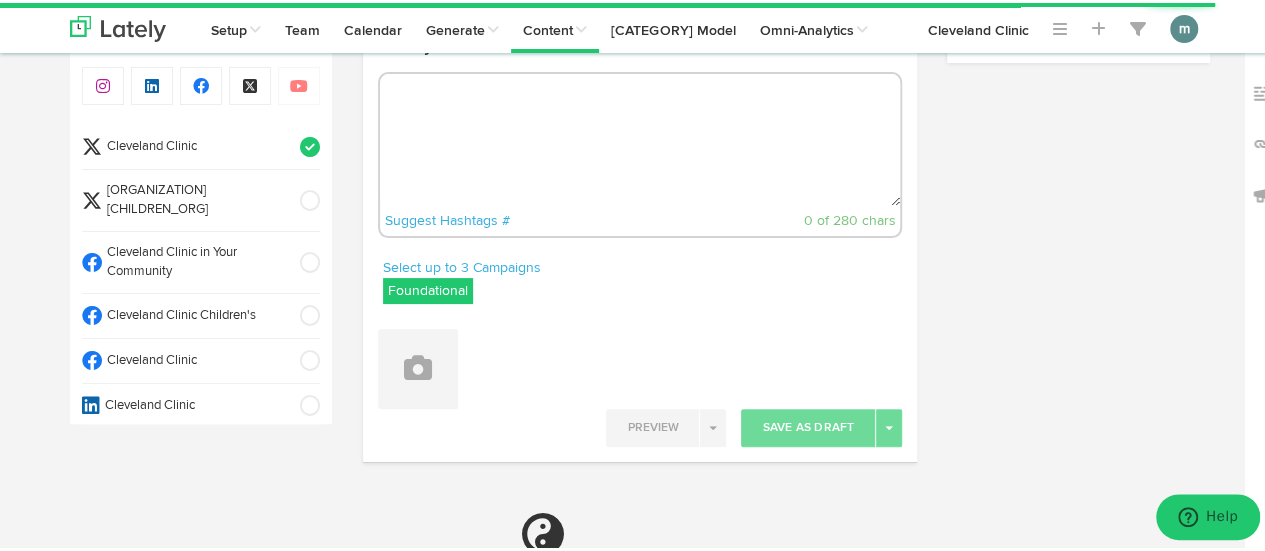 paste on "If someone is showing signs of a heart attack, the first and most important step is to call 911 for emergency care. But as you wait for first responders to arrive, here’s what you can do: https://cle.clinic/4ezg5I3" 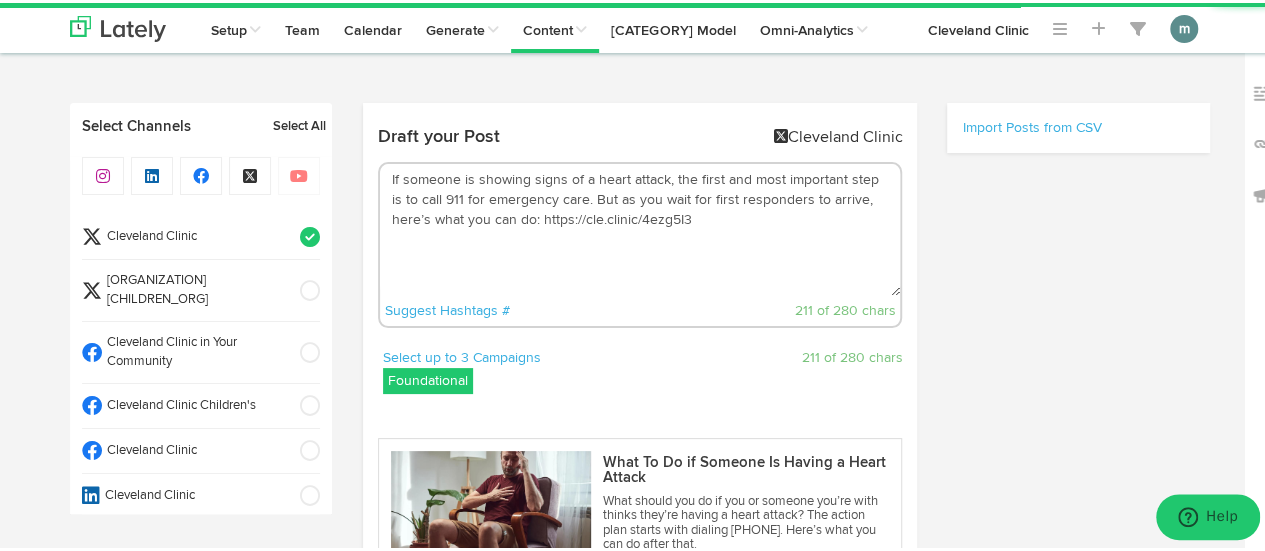 scroll, scrollTop: 300, scrollLeft: 0, axis: vertical 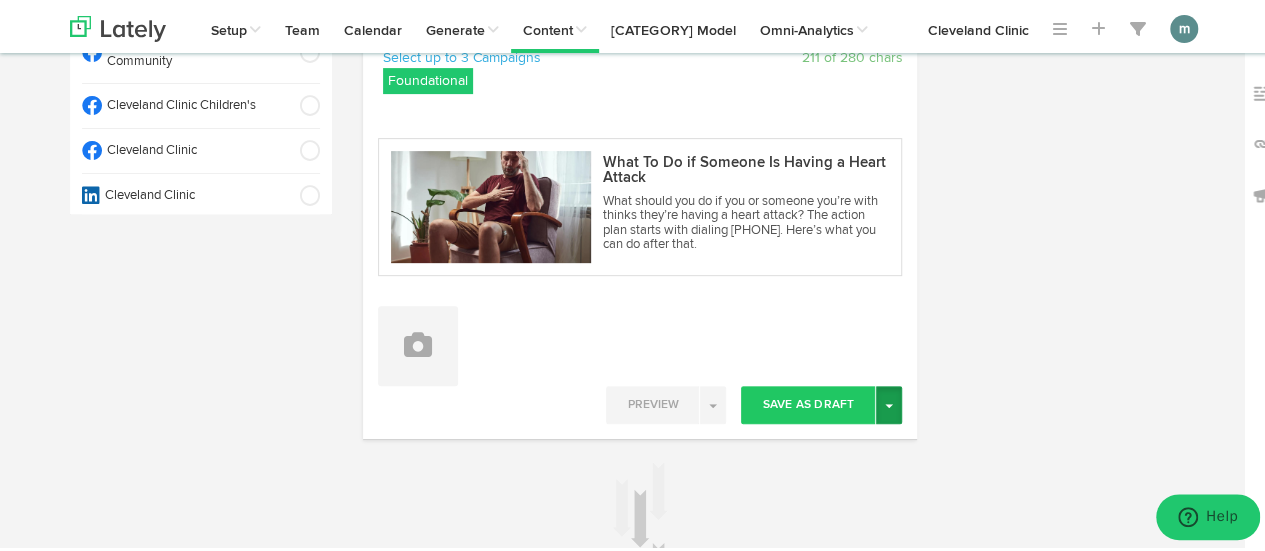 type on "If someone is showing signs of a heart attack, the first and most important step is to call 911 for emergency care. But as you wait for first responders to arrive, here’s what you can do: https://cle.clinic/4ezg5I3" 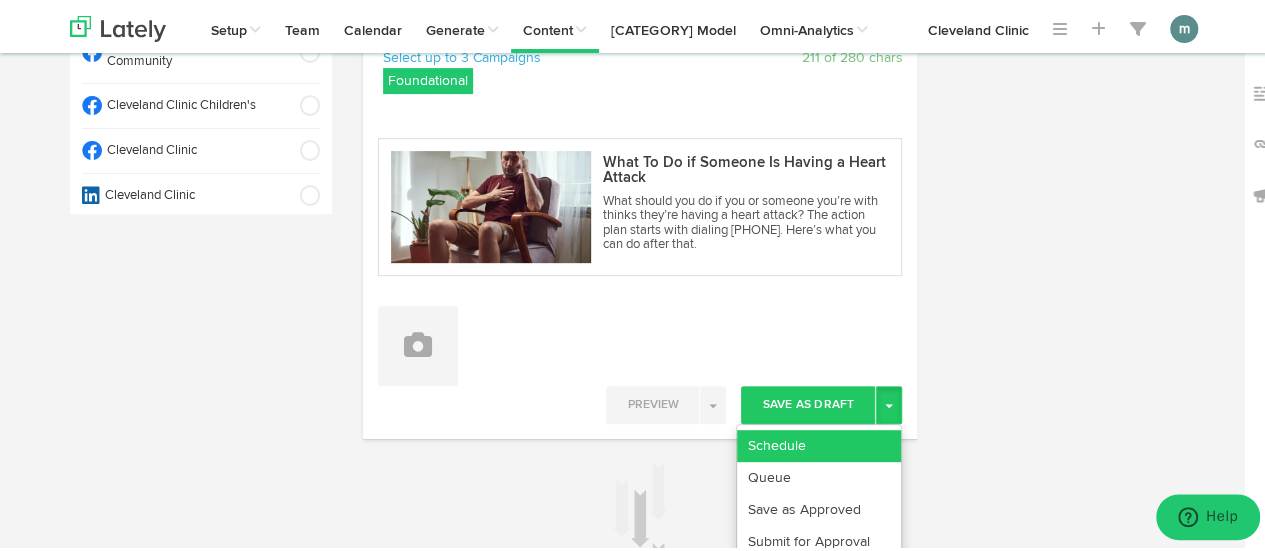 click on "Schedule" at bounding box center (819, 443) 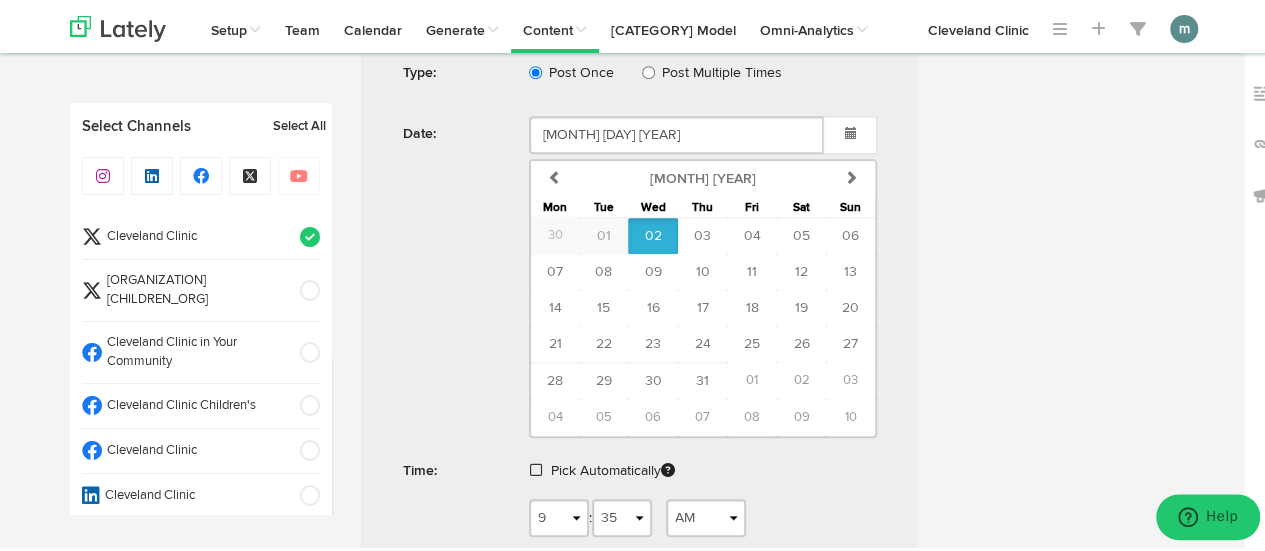 scroll, scrollTop: 800, scrollLeft: 0, axis: vertical 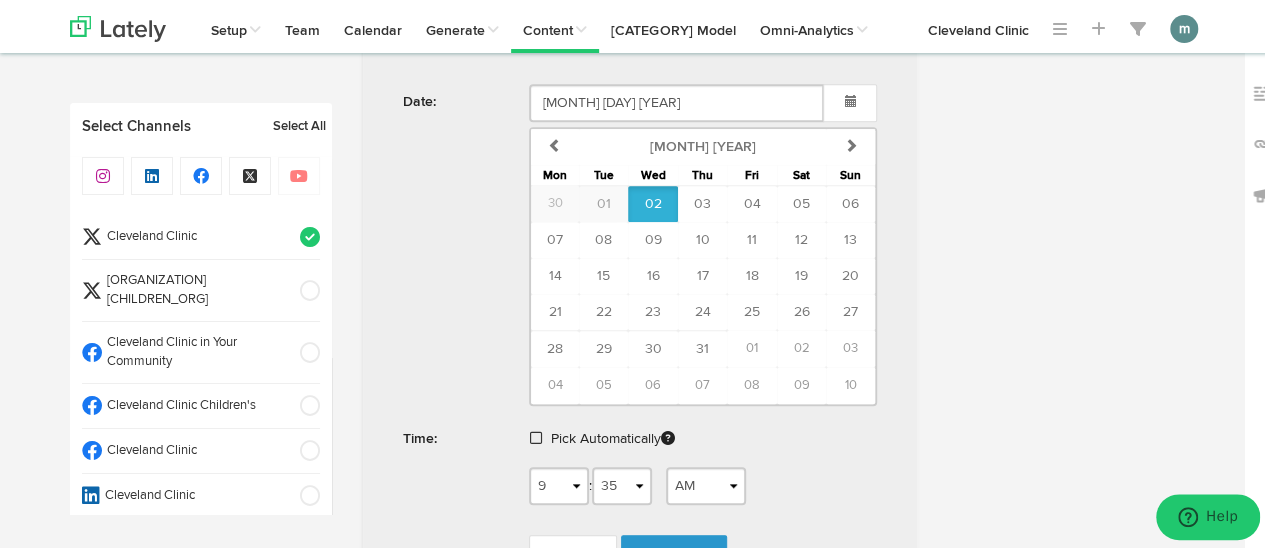 click at bounding box center [536, 435] 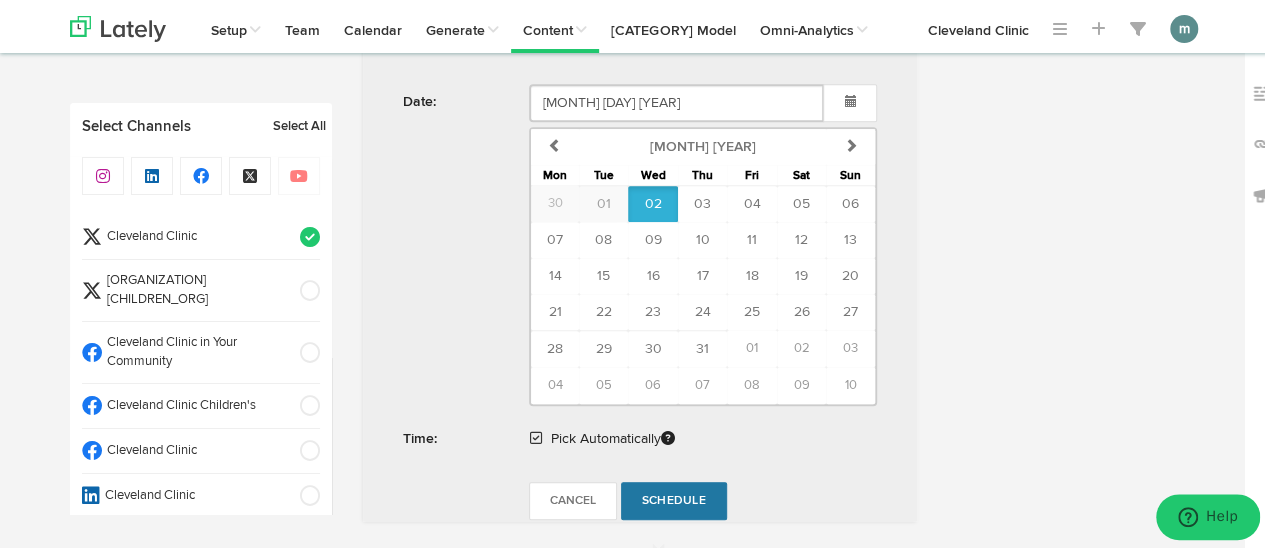 click on "Schedule" at bounding box center [674, 498] 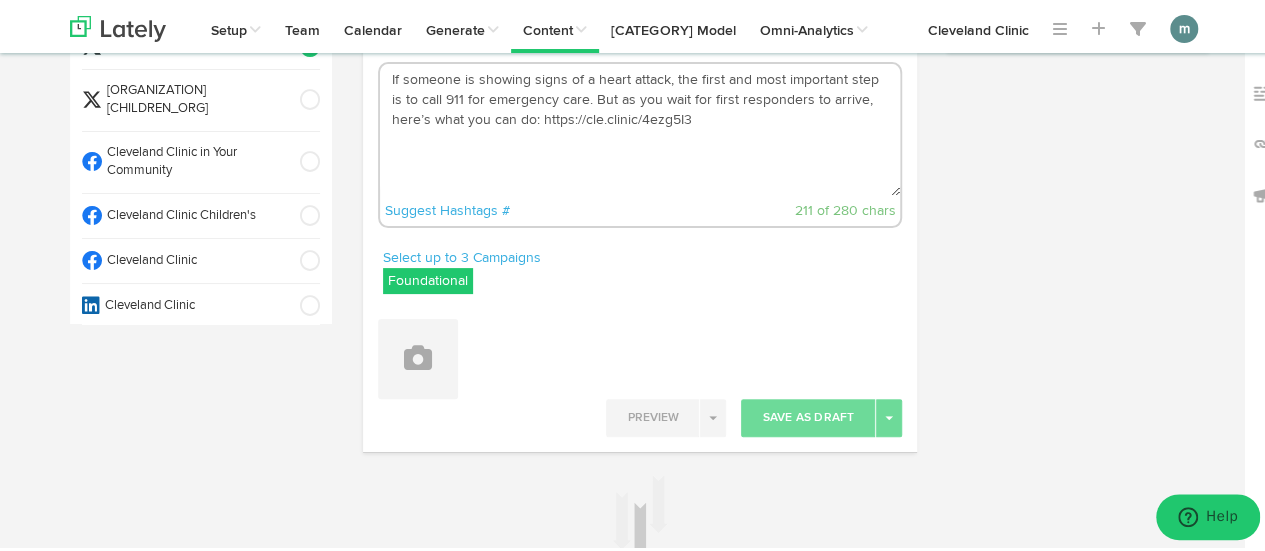 scroll, scrollTop: 95, scrollLeft: 0, axis: vertical 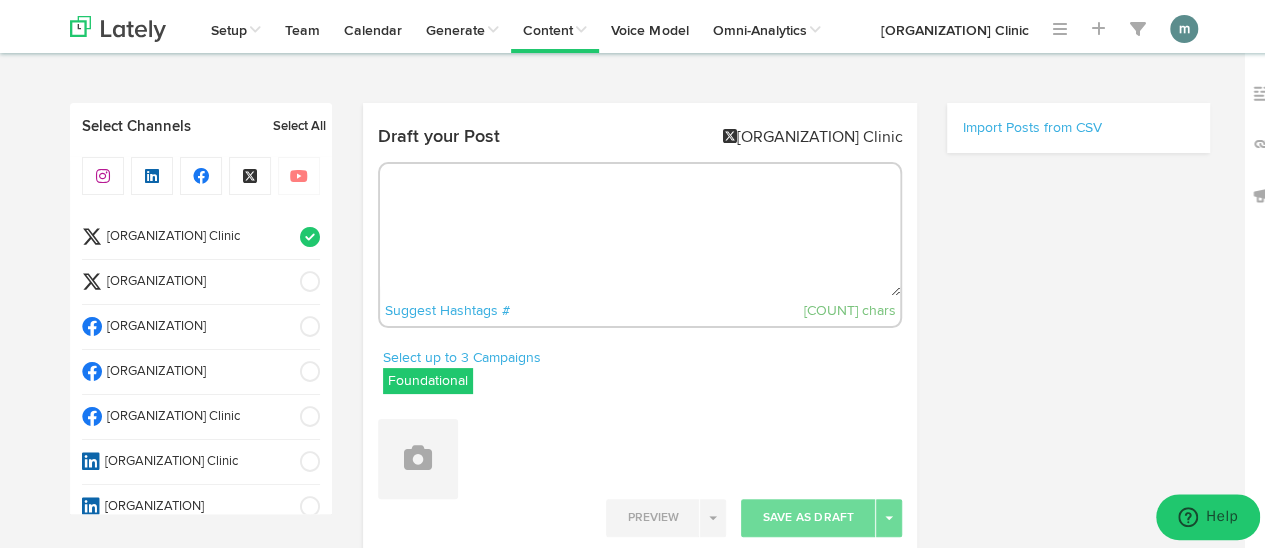 click at bounding box center [640, 227] 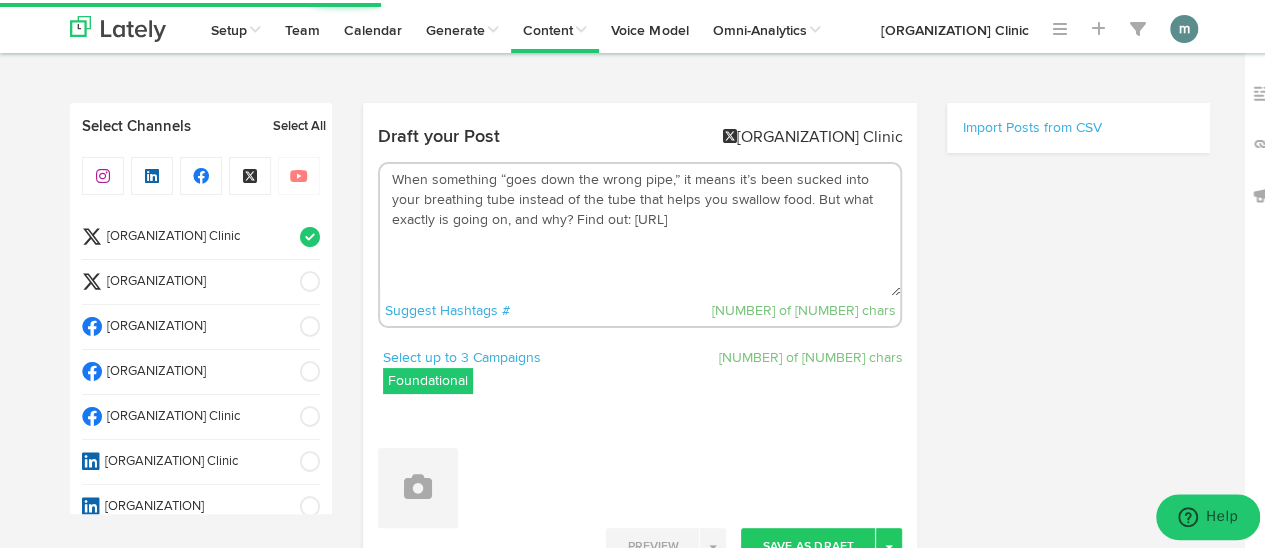 type on "When something “goes down the wrong pipe,” it means it’s been sucked into your breathing tube instead of the tube that helps you swallow food. But what exactly is going on, and why? Find out: [URL]" 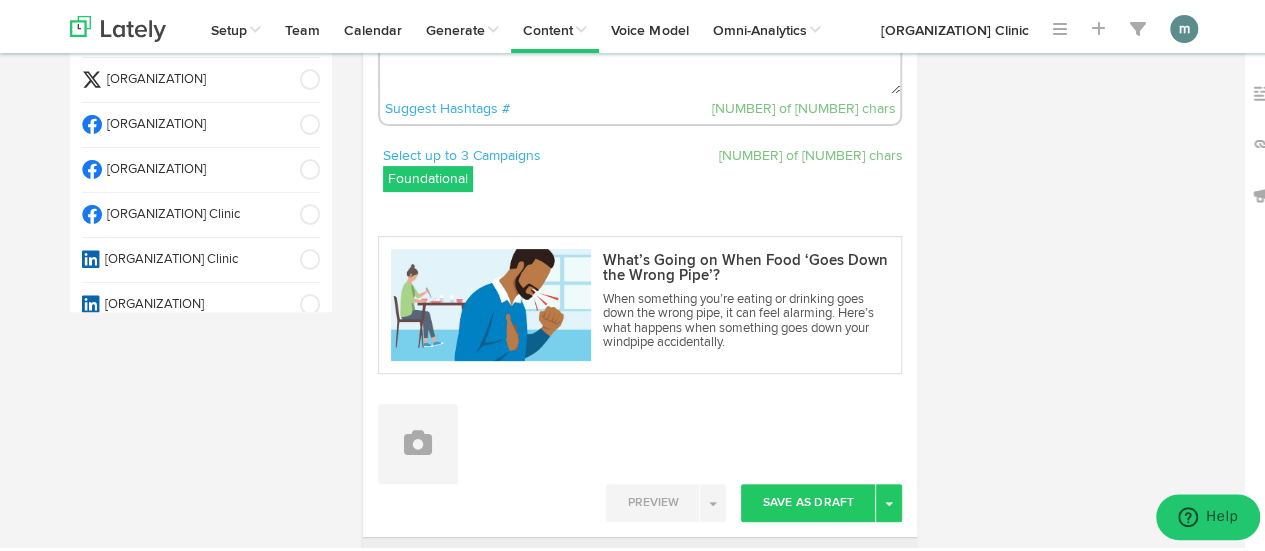 scroll, scrollTop: 400, scrollLeft: 0, axis: vertical 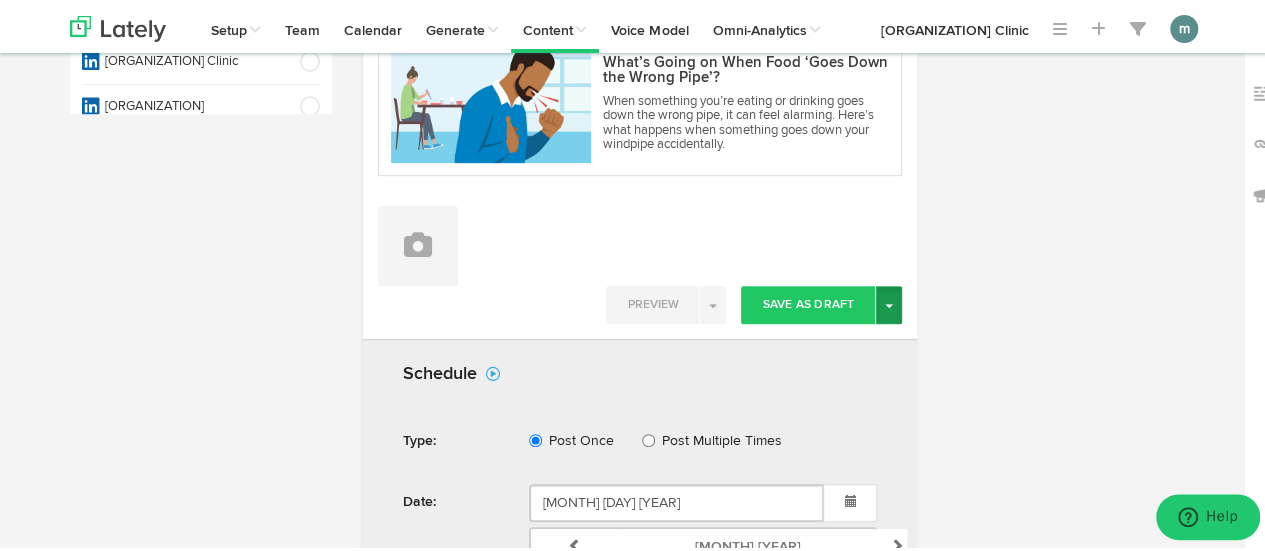 click at bounding box center (889, 303) 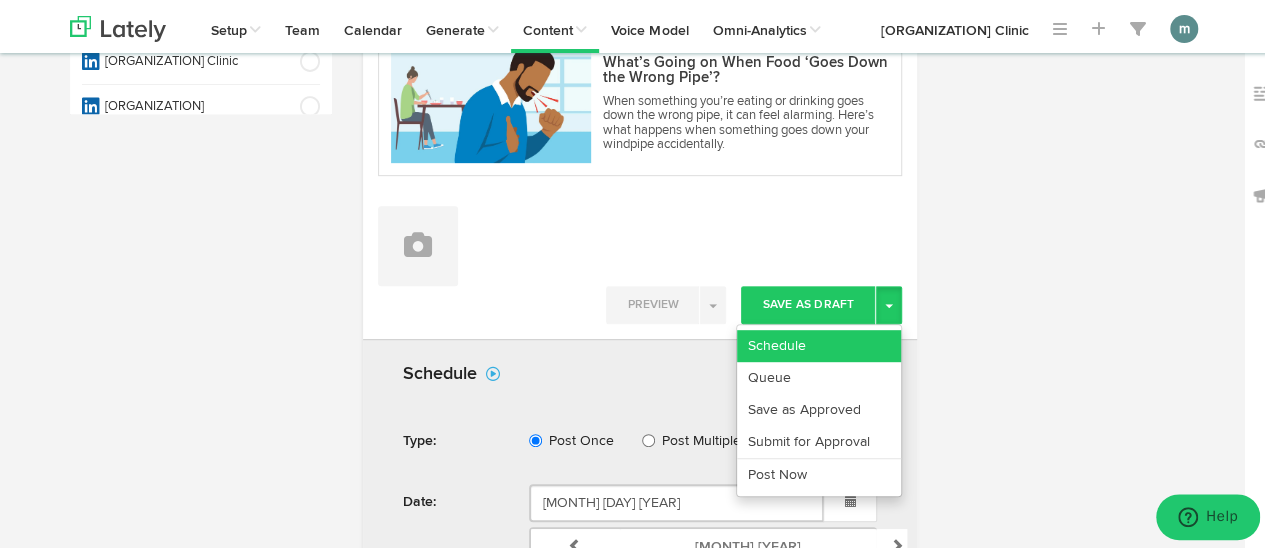 click on "Schedule" at bounding box center (819, 343) 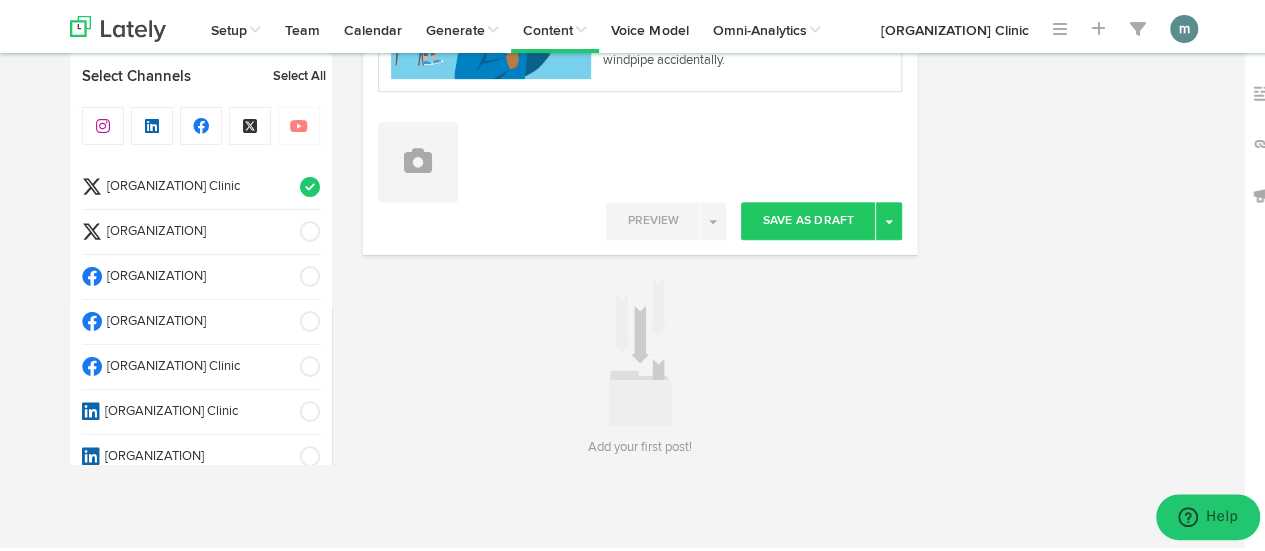scroll, scrollTop: 482, scrollLeft: 0, axis: vertical 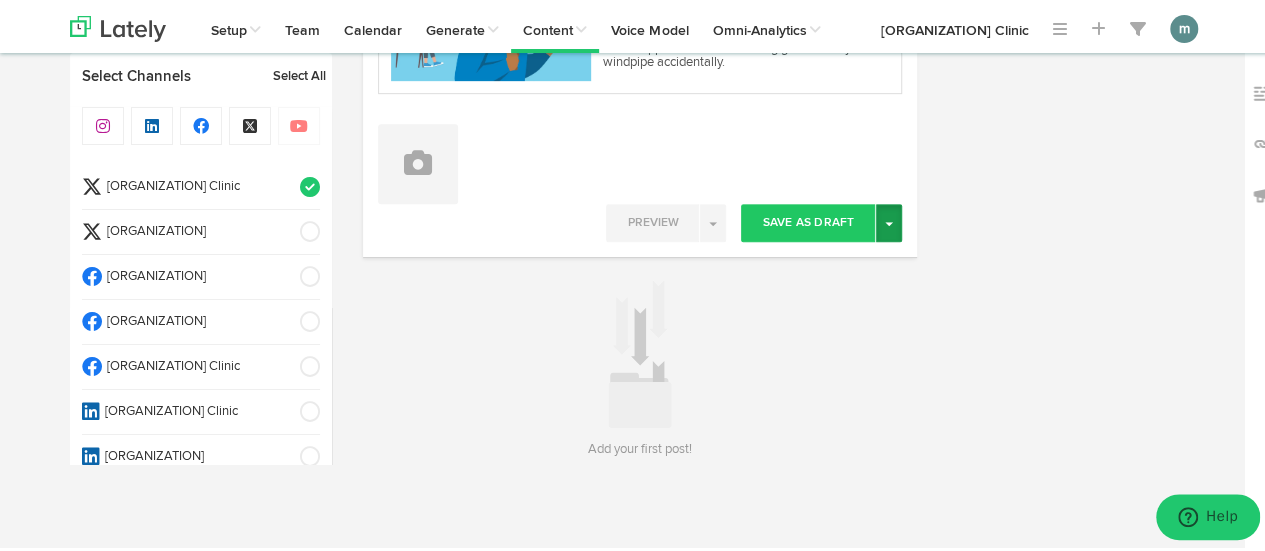click on "Toggle Dropdown" at bounding box center [889, 220] 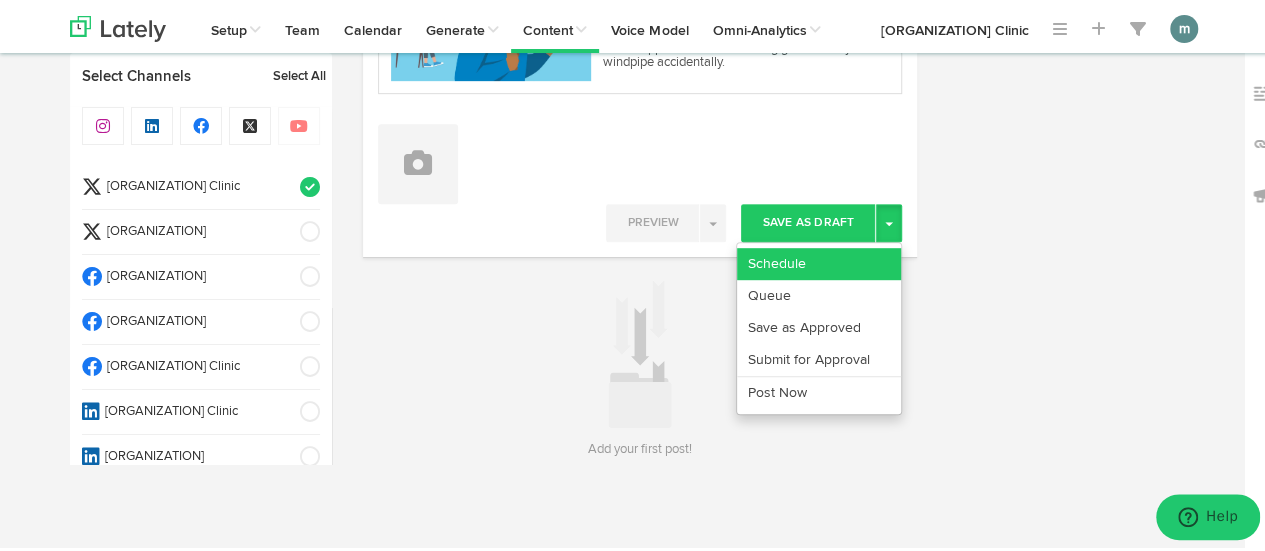 click on "Schedule" at bounding box center [819, 261] 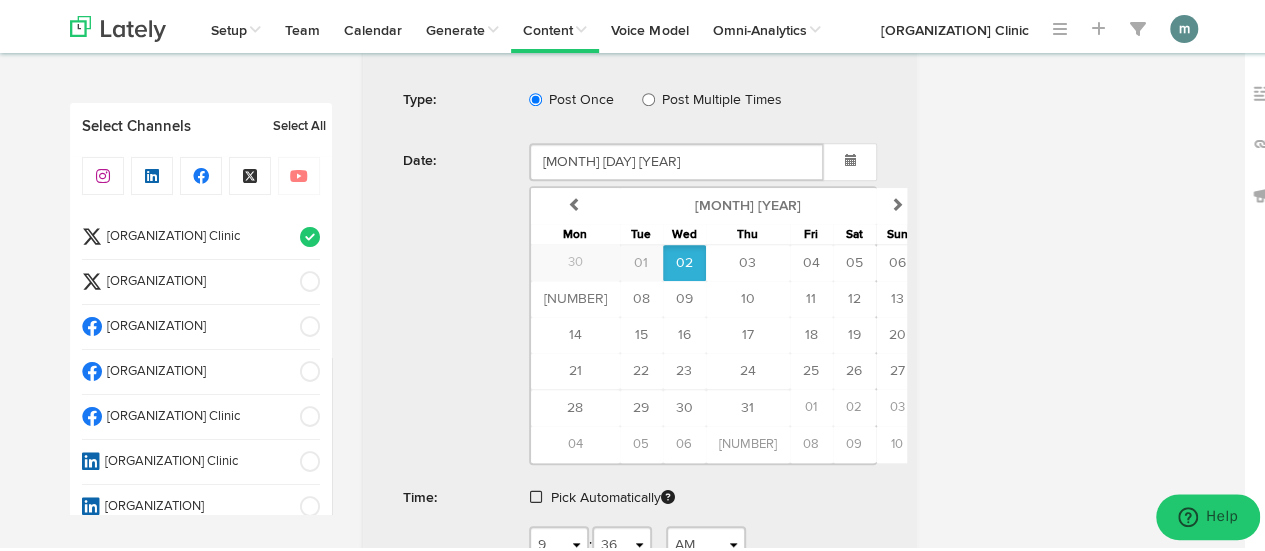 scroll, scrollTop: 782, scrollLeft: 0, axis: vertical 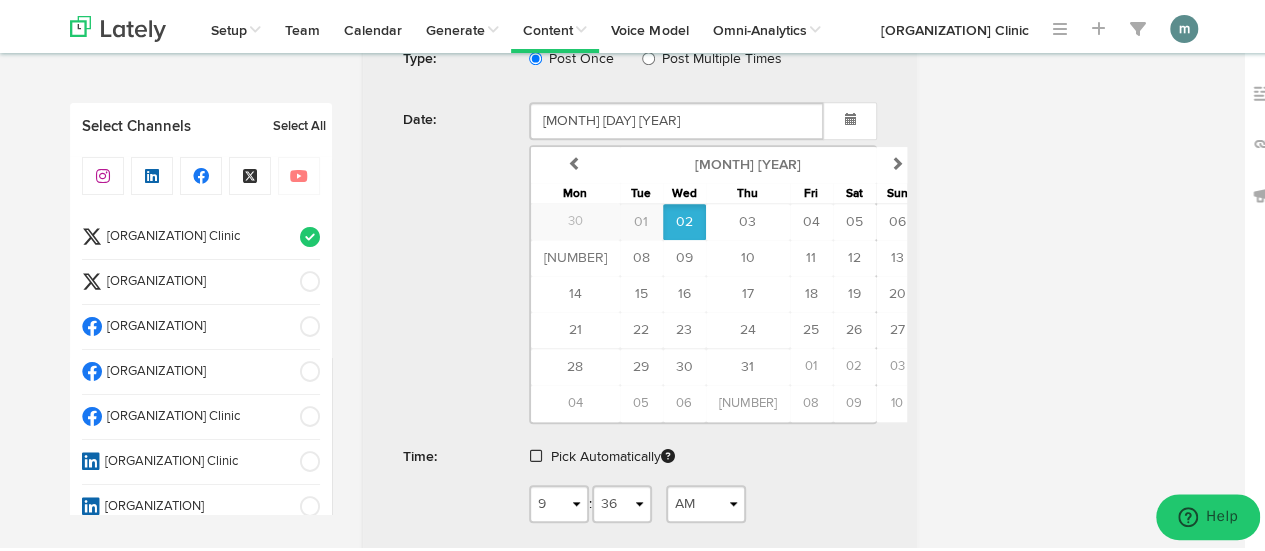 click at bounding box center [536, 453] 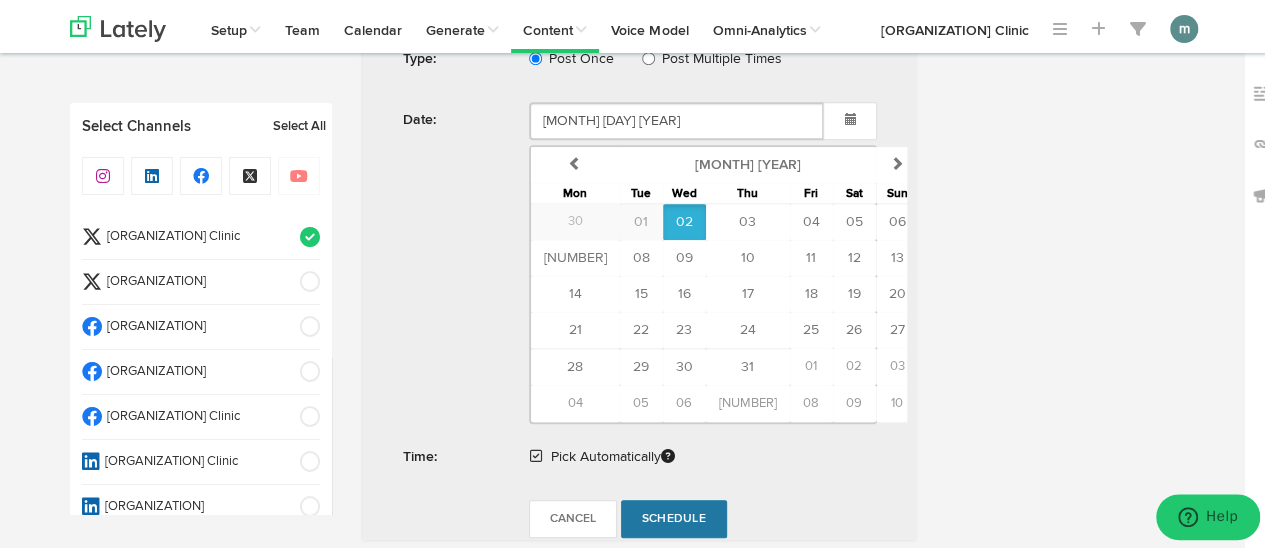 click on "Schedule" at bounding box center [674, 516] 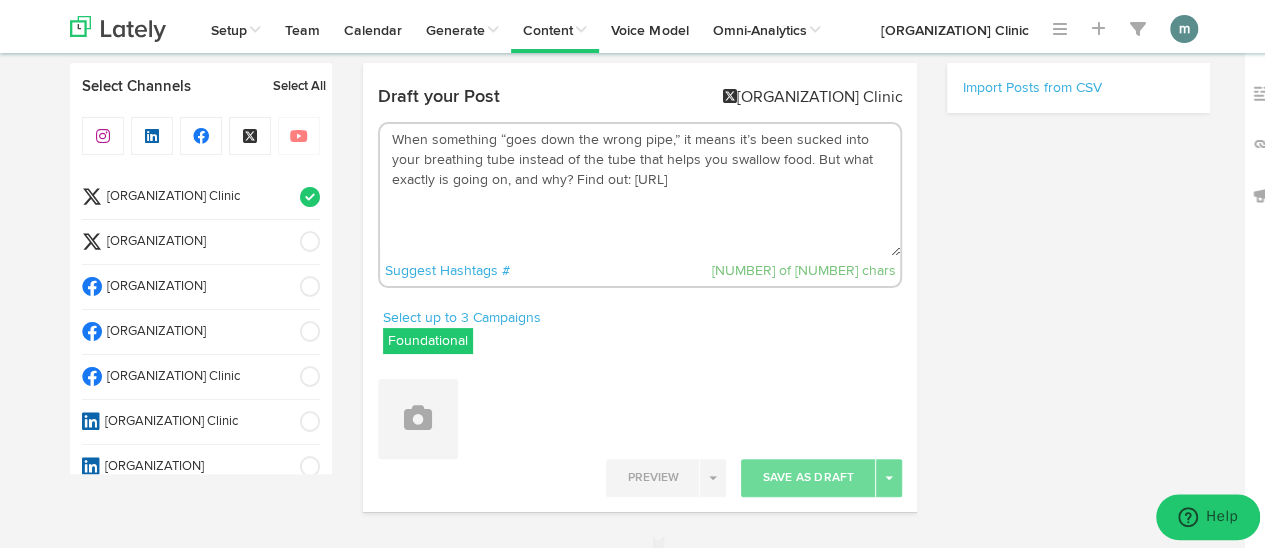 scroll, scrollTop: 0, scrollLeft: 0, axis: both 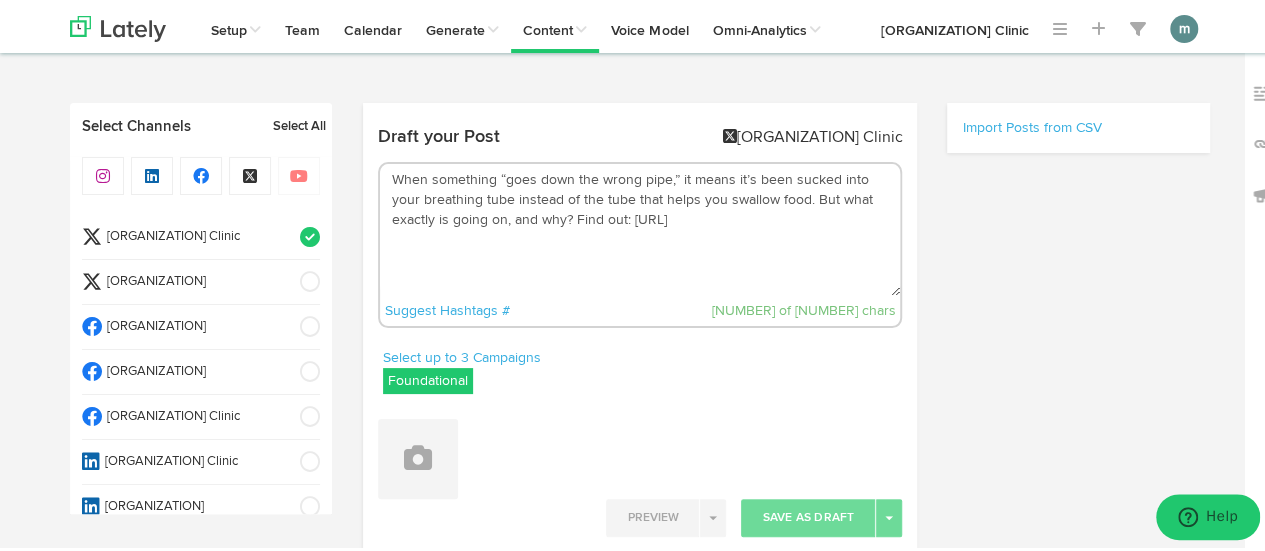 click on "Channels
Create
Generate
Pipeline
Team
Basic Analytics (limited on mobile)
Dashboard List
Account Settings
Subscription
Sign Out
Setup
Key Messaging
Channels & Messaging
Style Guide
Campaign Tags
Shortlink Library
RSS Feeds
UTM Tracking Codes
Competitive Keywords
Team
Calendar
Generate
Generate from Audio/Video" at bounding box center [640, 444] 